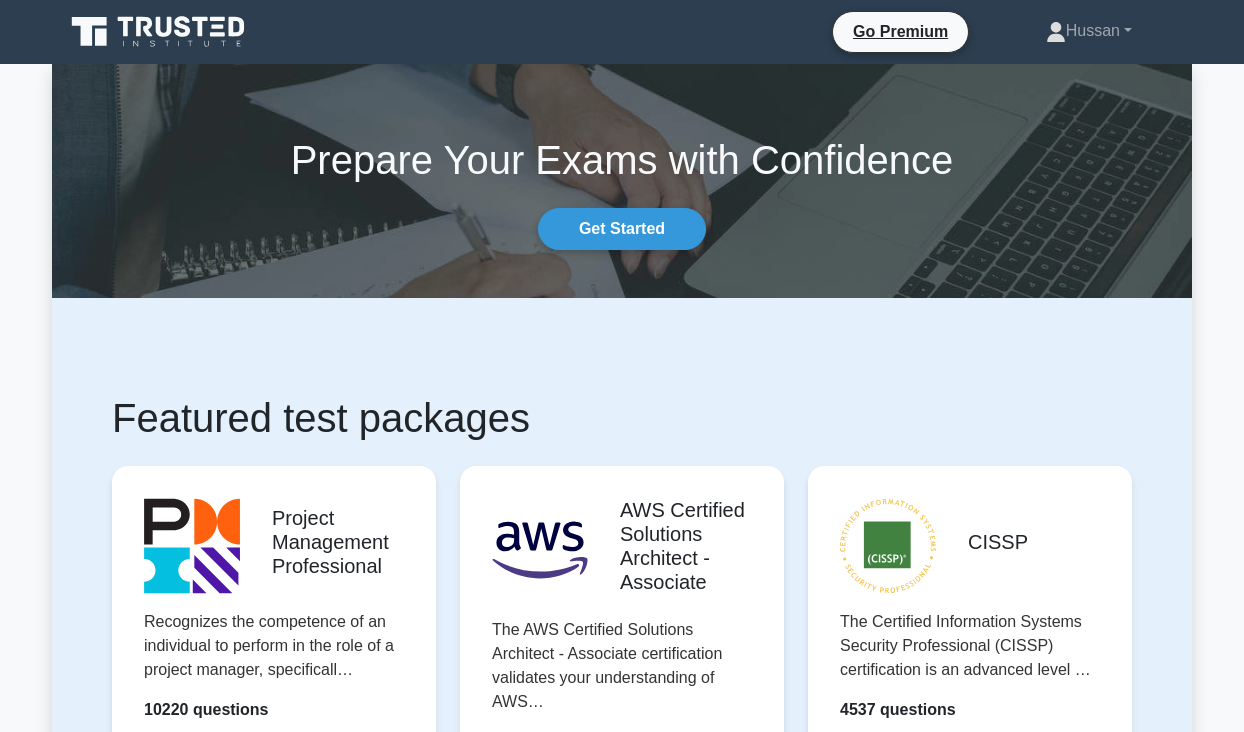 scroll, scrollTop: 0, scrollLeft: 0, axis: both 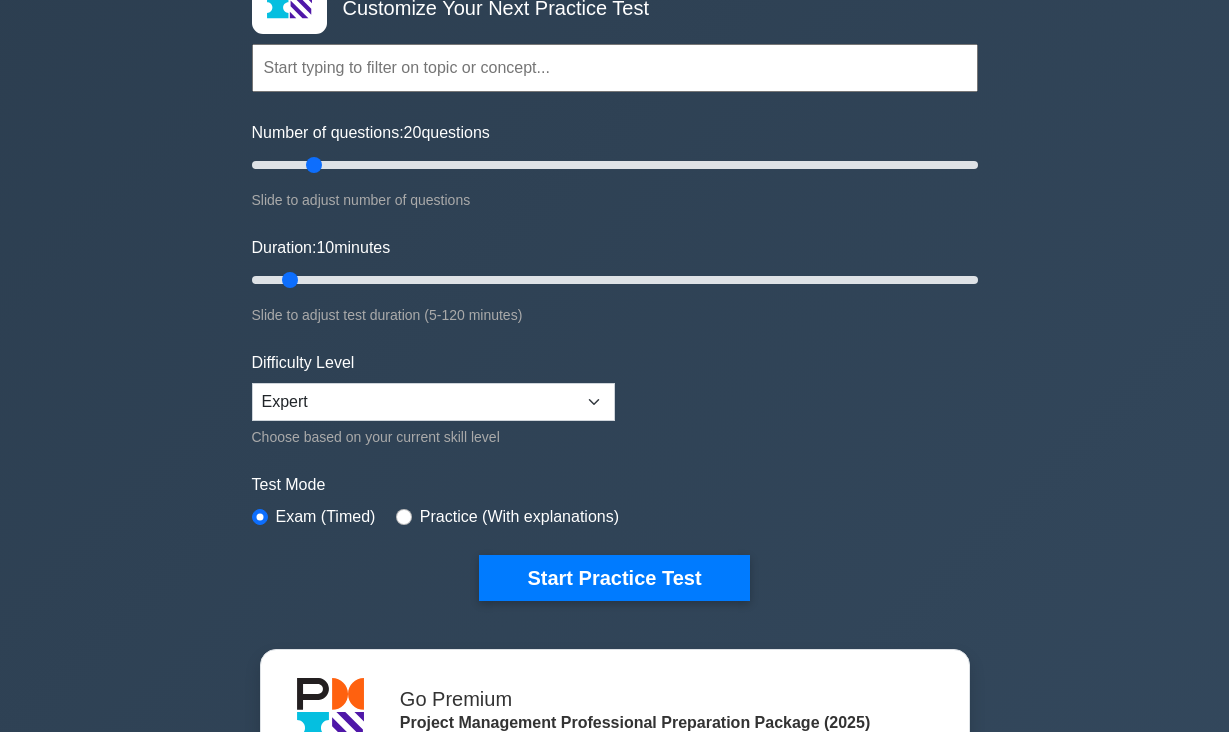 type on "20" 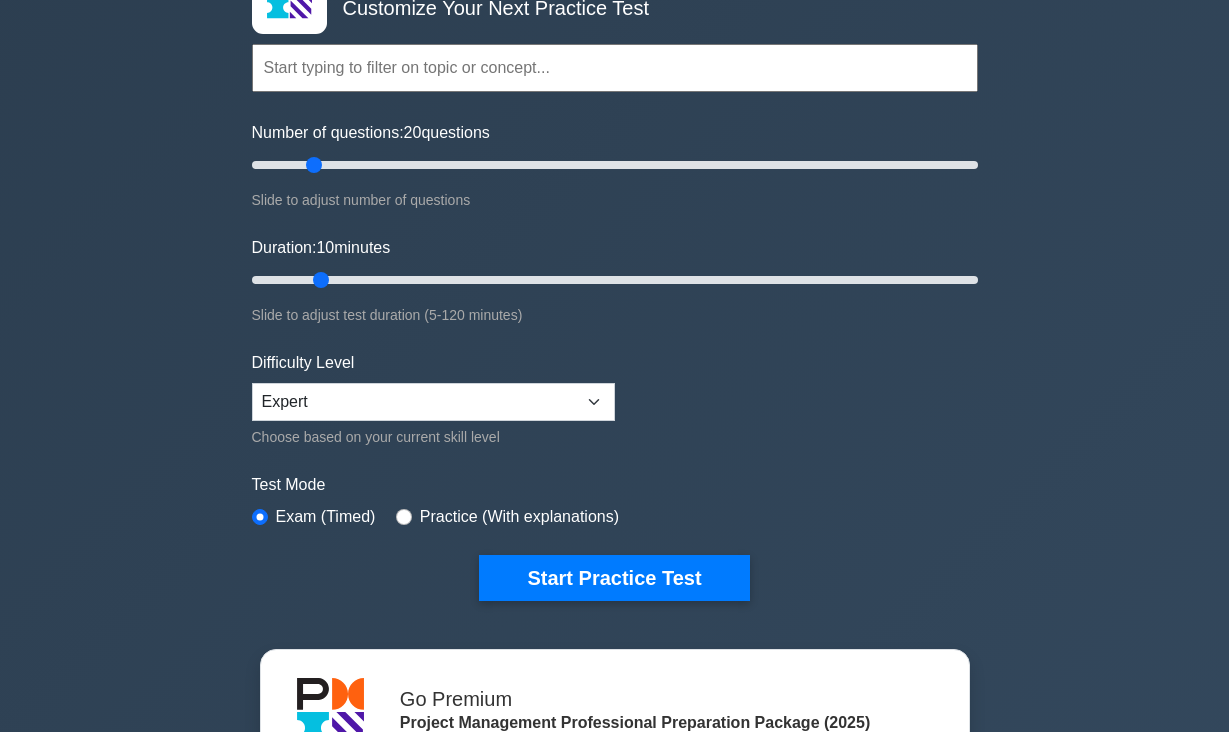 click on "Duration:  10  minutes" at bounding box center [615, 280] 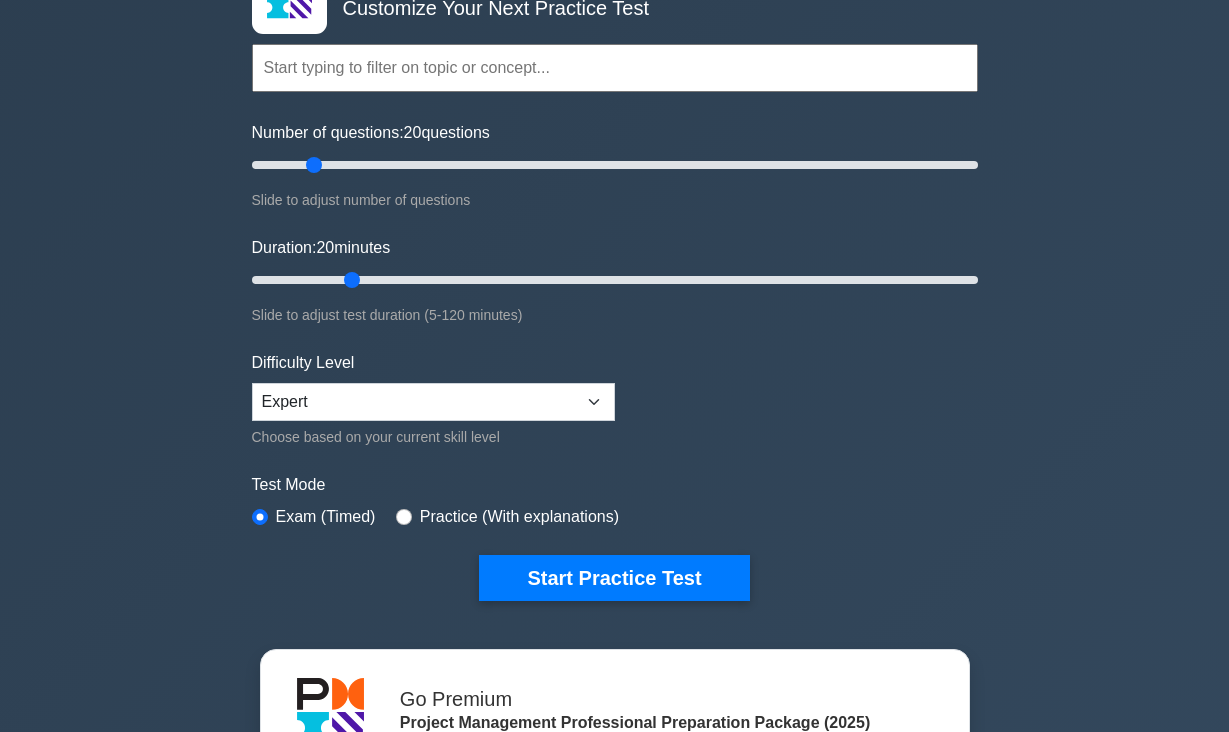 type on "20" 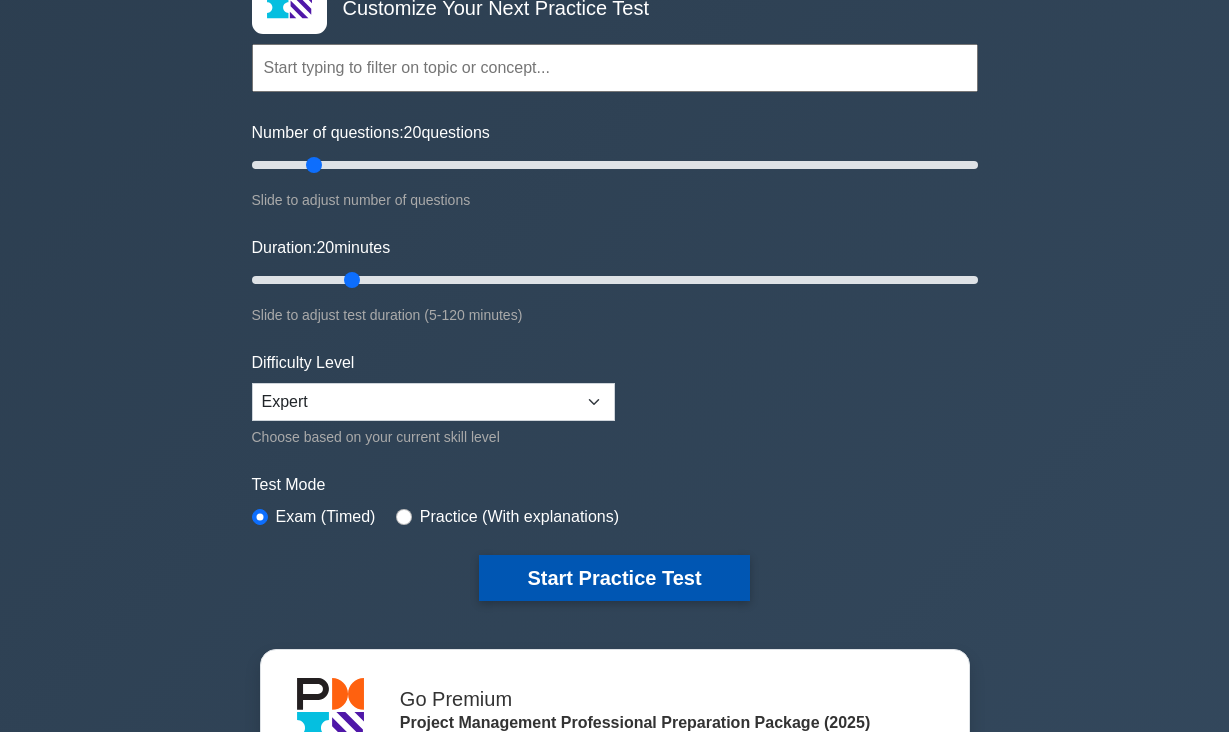 click on "Start Practice Test" at bounding box center [614, 578] 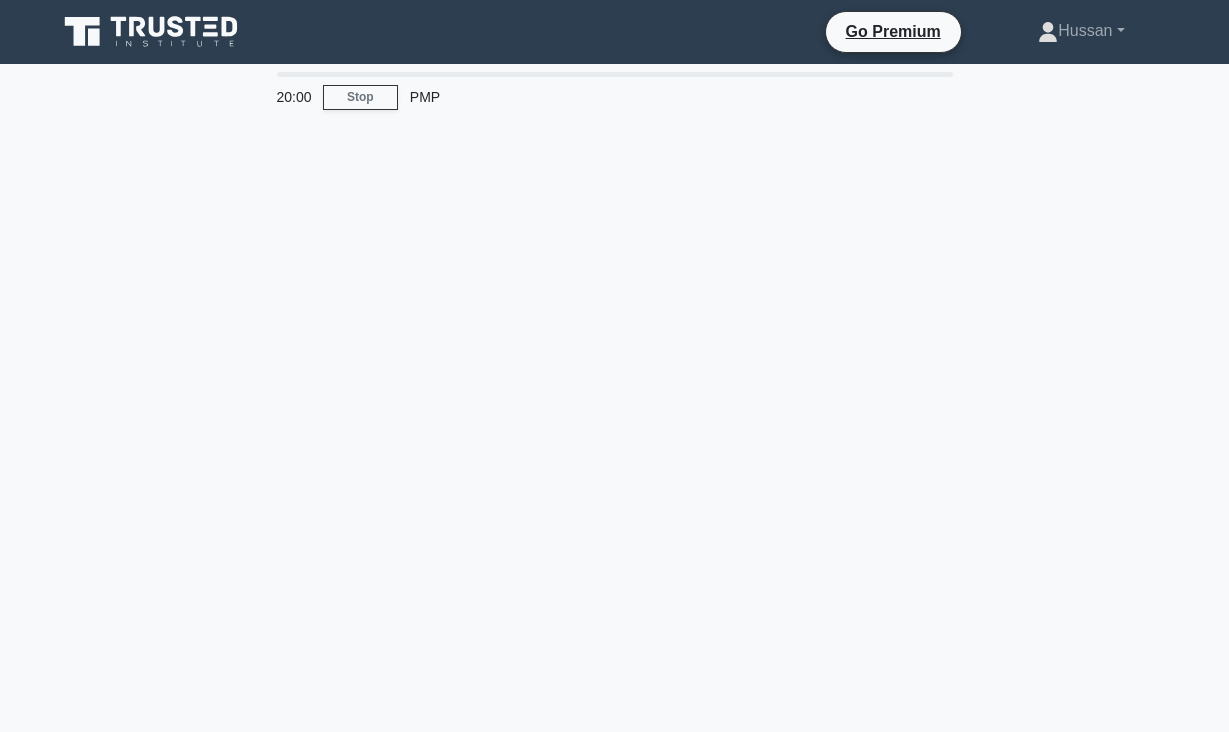 scroll, scrollTop: 0, scrollLeft: 0, axis: both 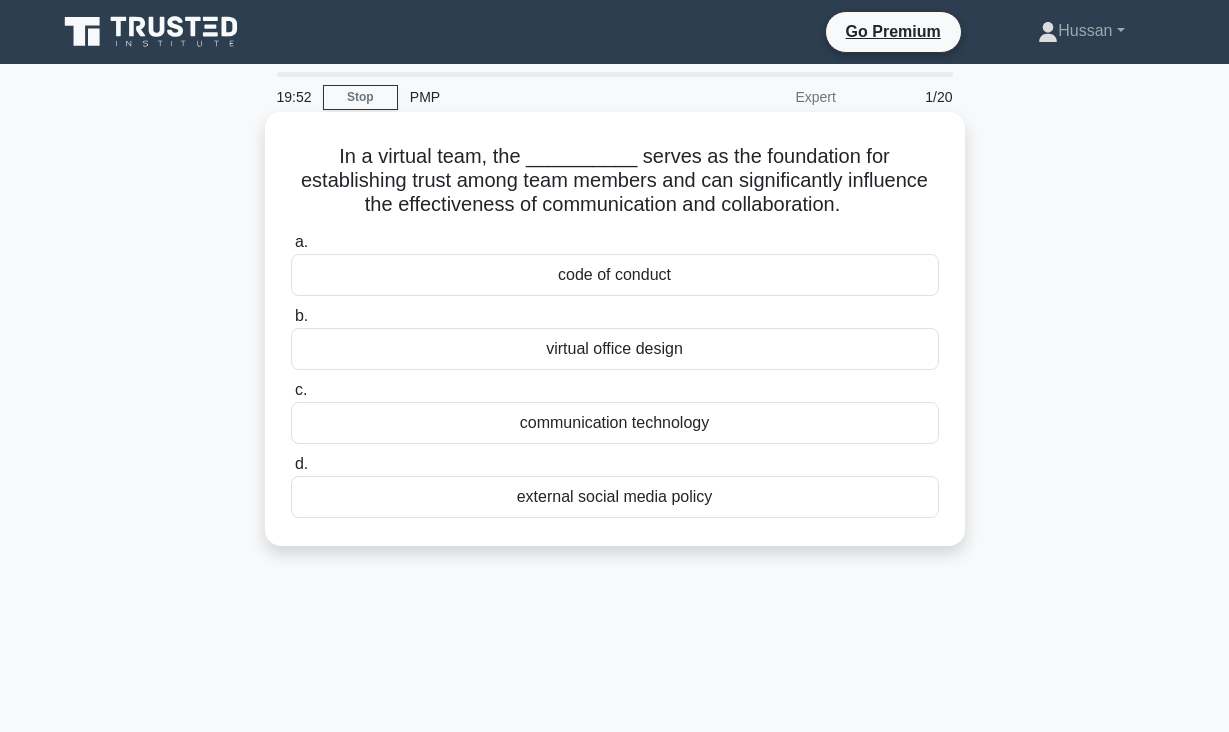 drag, startPoint x: 338, startPoint y: 152, endPoint x: 619, endPoint y: 515, distance: 459.05338 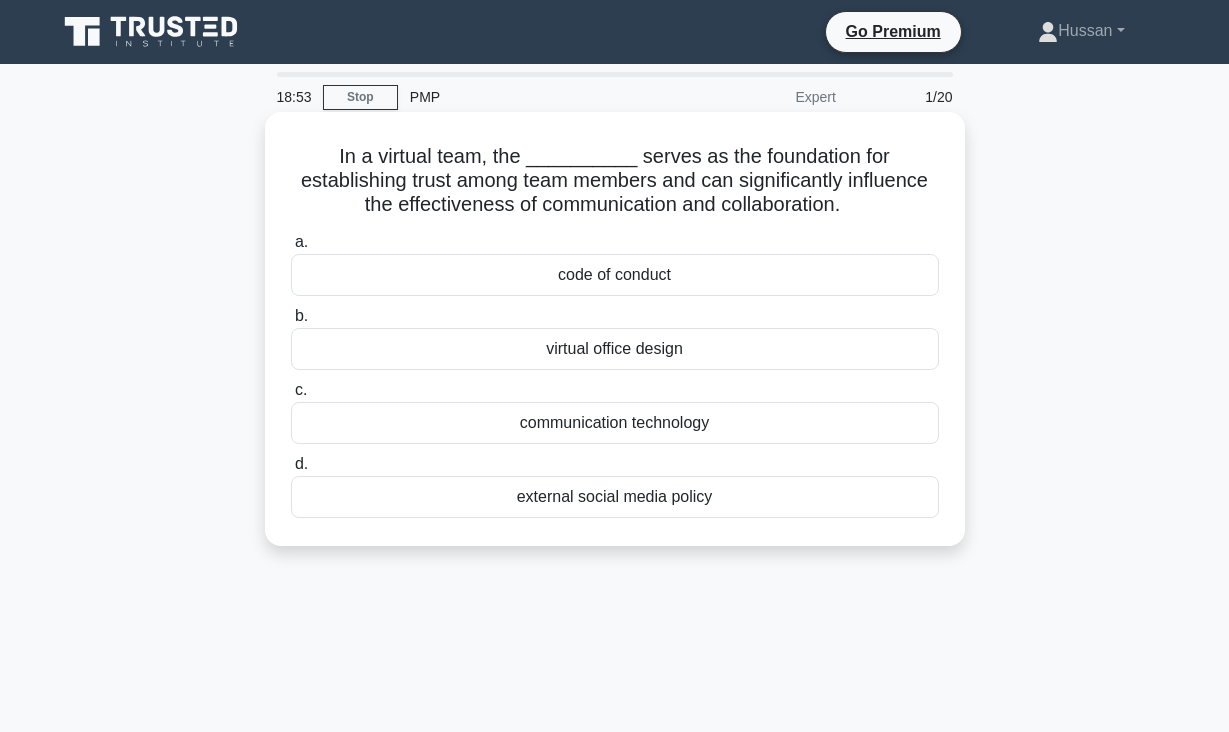 click on "code of conduct" at bounding box center [615, 275] 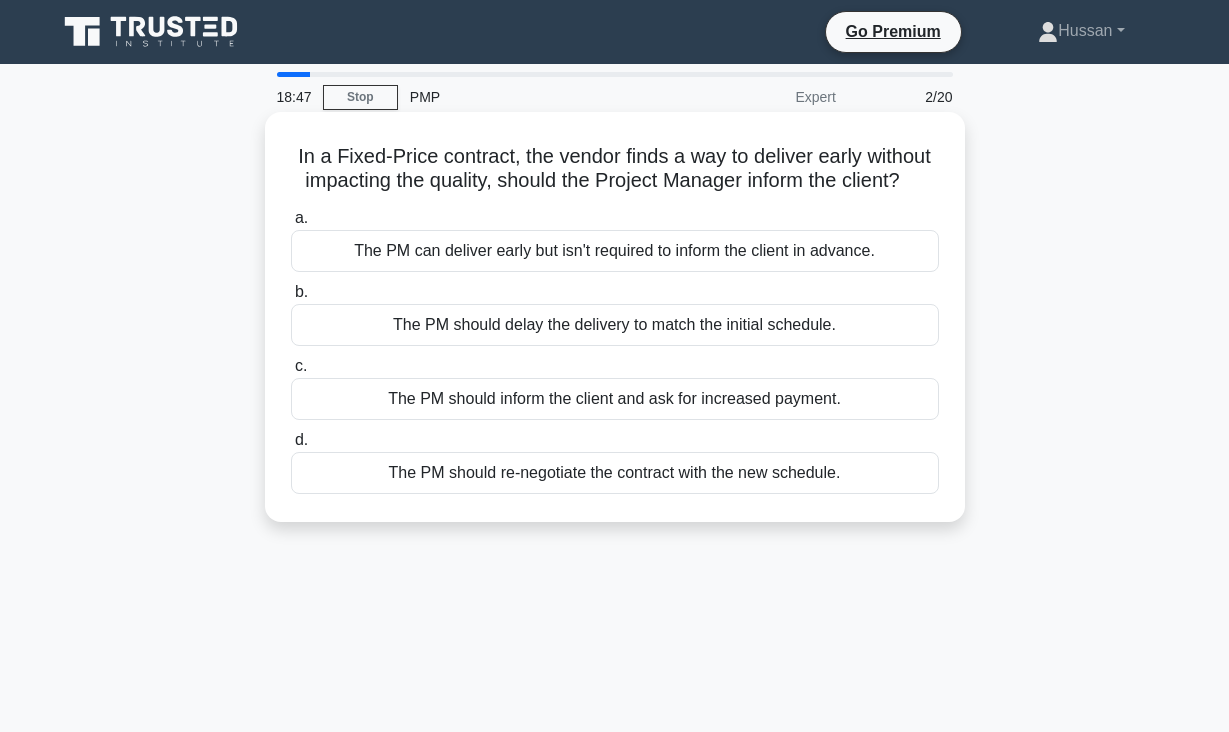 drag, startPoint x: 300, startPoint y: 156, endPoint x: 759, endPoint y: 524, distance: 588.3069 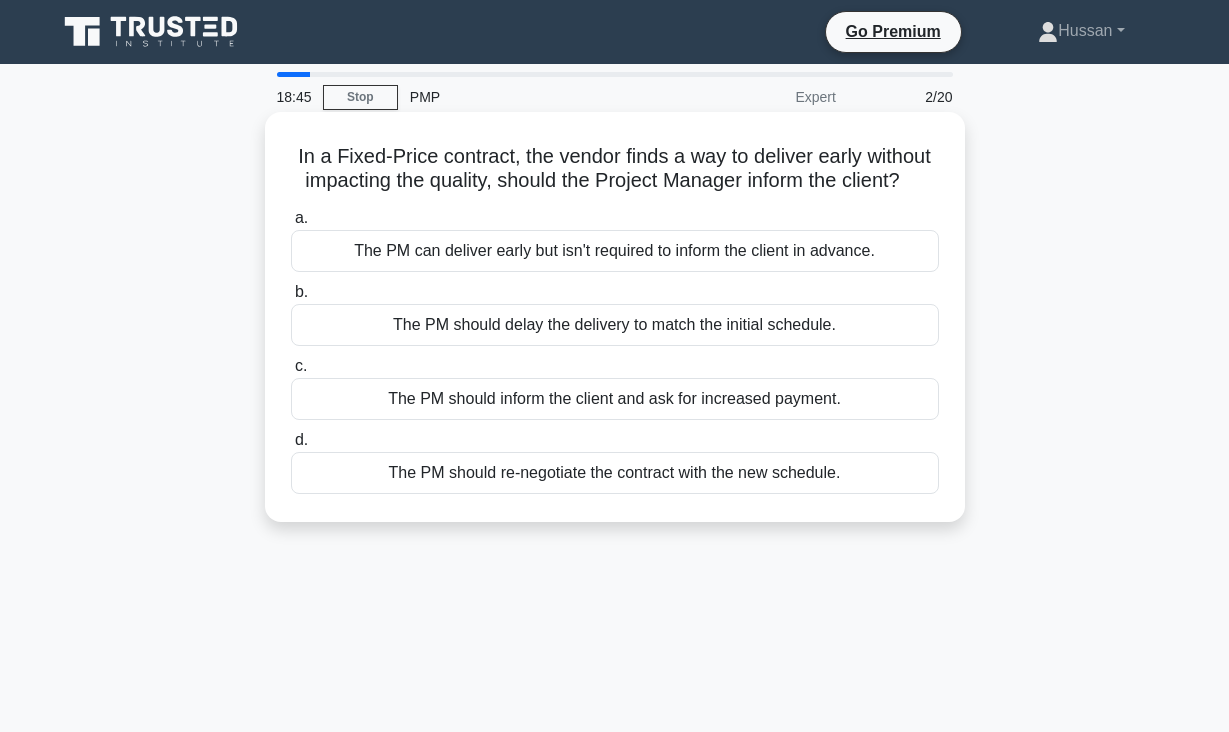 click on "In a Fixed-Price contract, the vendor finds a way to deliver early without impacting the quality, should the Project Manager inform the client?
.spinner_0XTQ{transform-origin:center;animation:spinner_y6GP .75s linear infinite}@keyframes spinner_y6GP{100%{transform:rotate(360deg)}}" at bounding box center (615, 169) 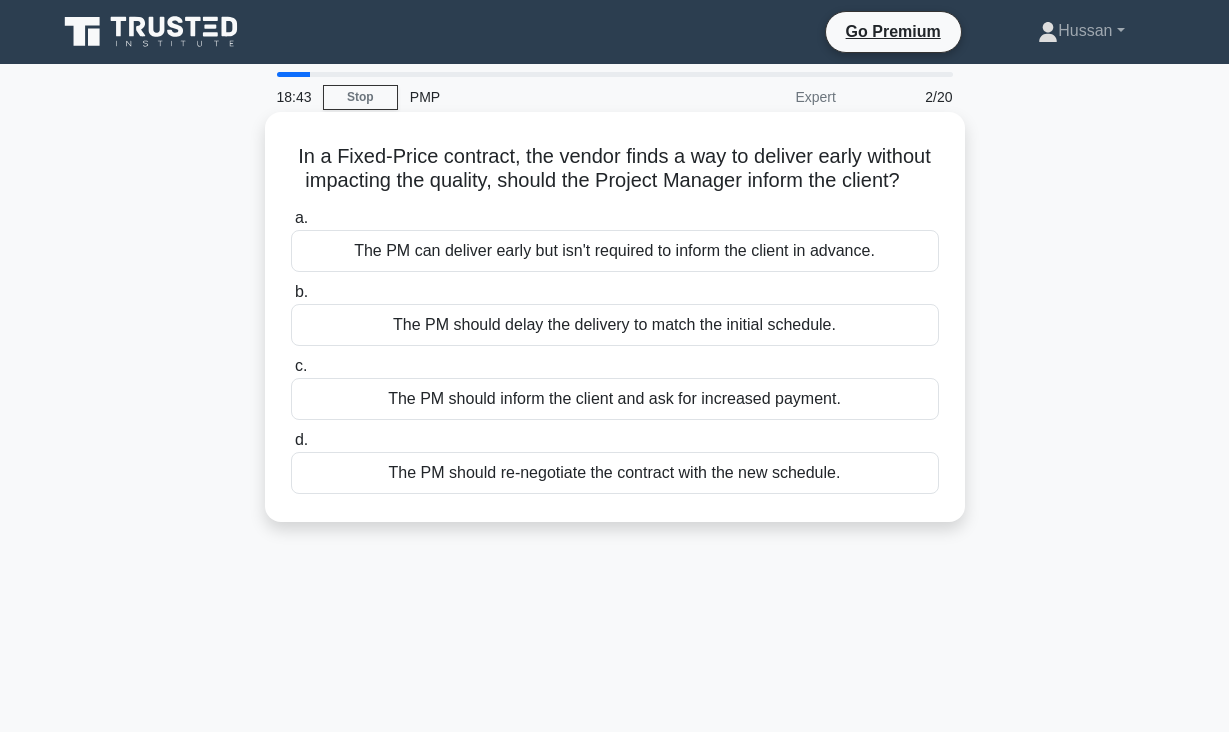 drag, startPoint x: 290, startPoint y: 153, endPoint x: 853, endPoint y: 510, distance: 666.64685 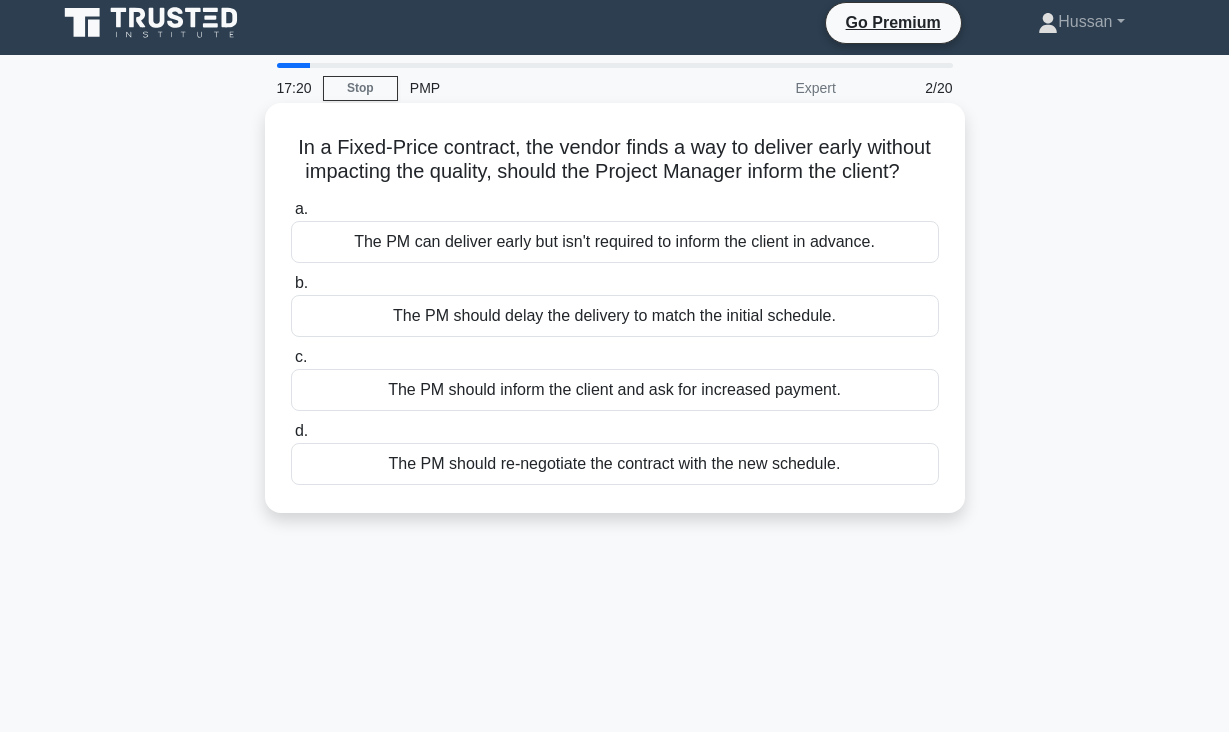 scroll, scrollTop: 15, scrollLeft: 0, axis: vertical 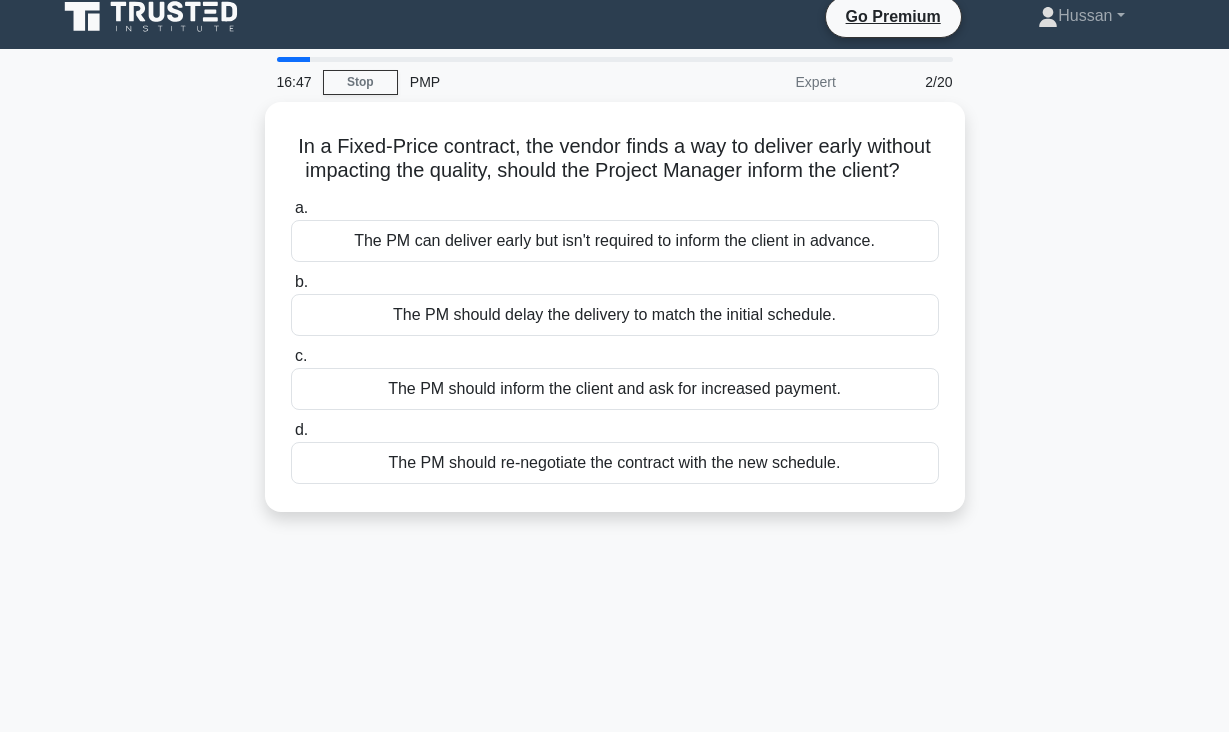 click on "In a Fixed-Price contract, the vendor finds a way to deliver early without impacting the quality, should the Project Manager inform the client?
.spinner_0XTQ{transform-origin:center;animation:spinner_y6GP .75s linear infinite}@keyframes spinner_y6GP{100%{transform:rotate(360deg)}}
a.
The PM can deliver early but isn't required to inform the client in advance.
b. c. d." at bounding box center [615, 319] 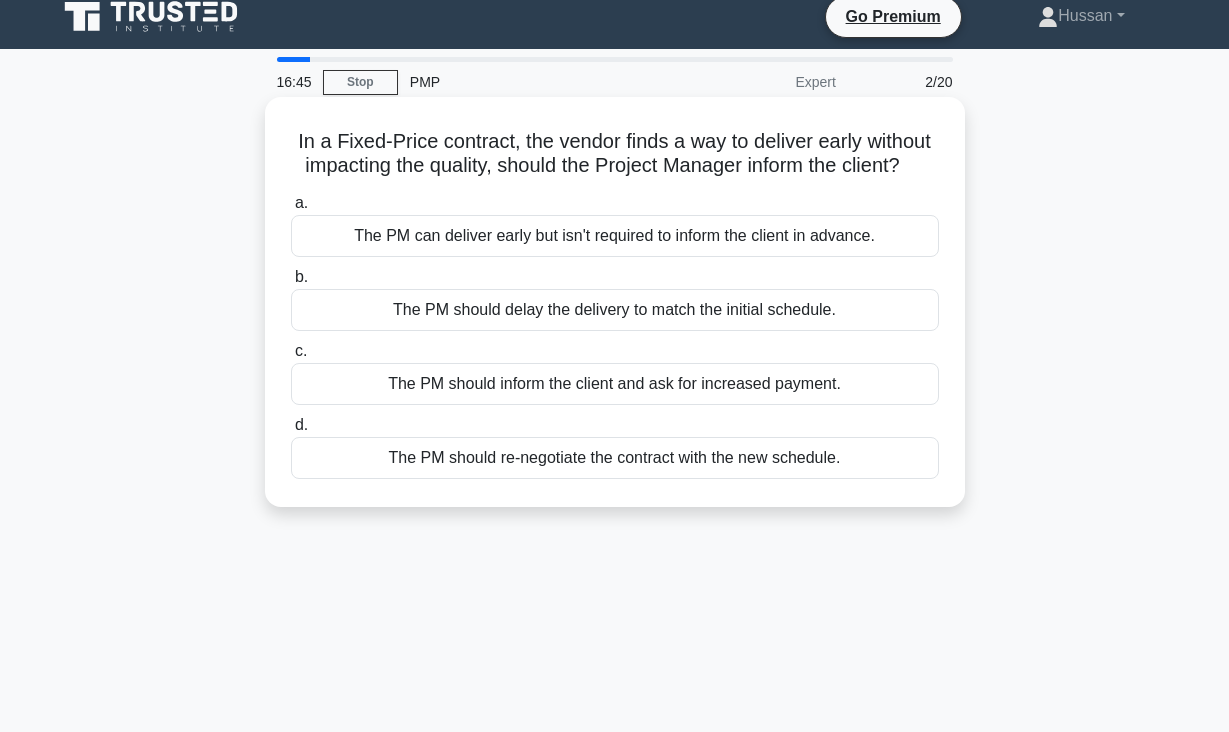 click on "The PM should delay the delivery to match the initial schedule." at bounding box center [615, 310] 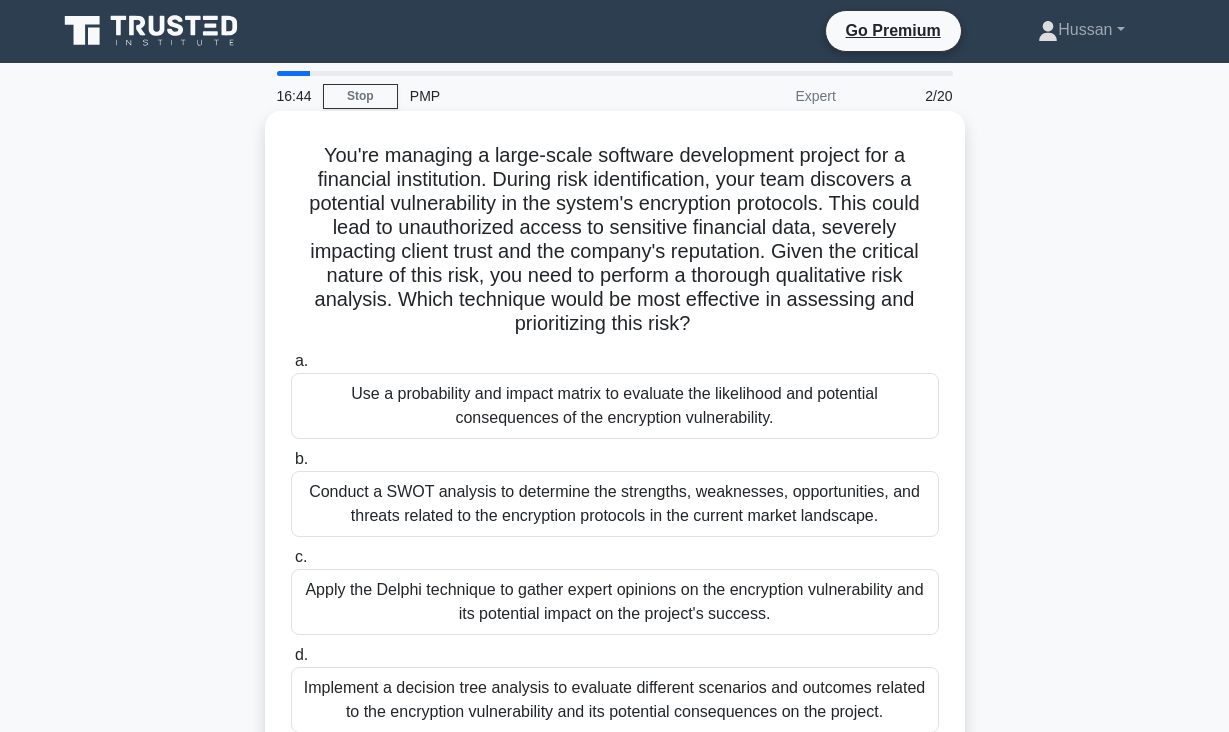 scroll, scrollTop: 0, scrollLeft: 0, axis: both 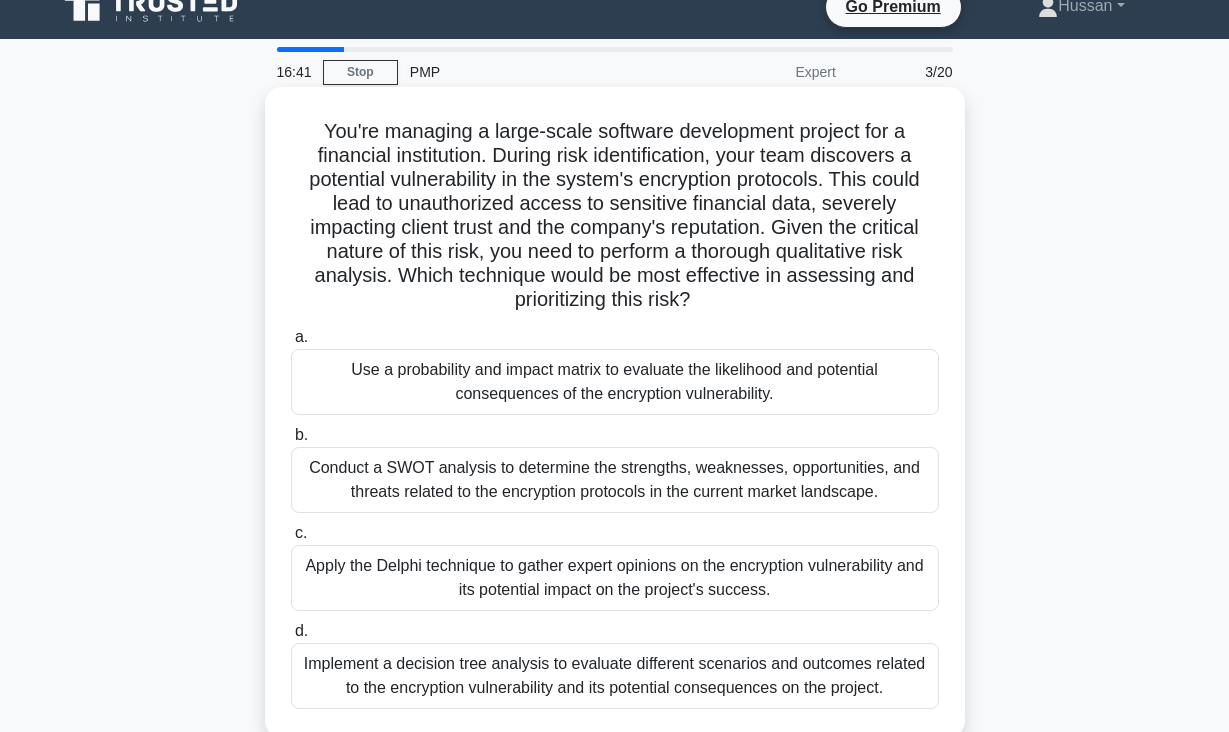 drag, startPoint x: 324, startPoint y: 153, endPoint x: 855, endPoint y: 726, distance: 781.2106 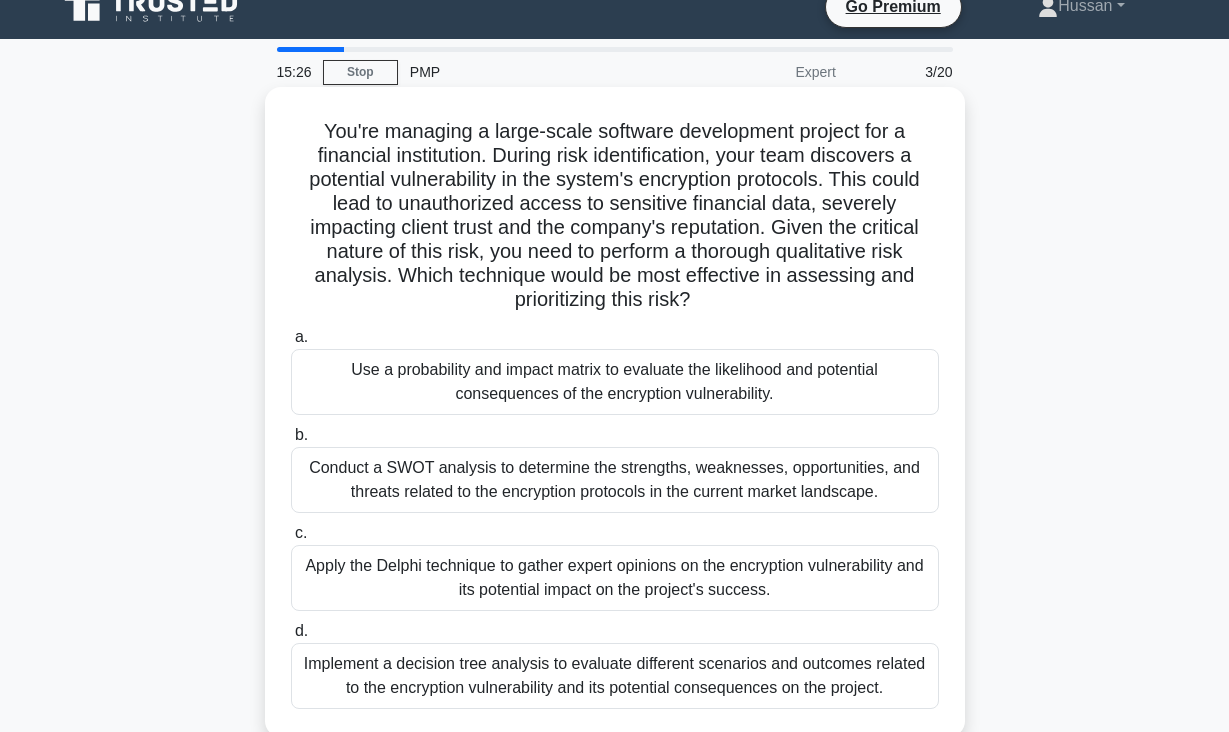 click on "Conduct a SWOT analysis to determine the strengths, weaknesses, opportunities, and threats related to the encryption protocols in the current market landscape." at bounding box center [615, 480] 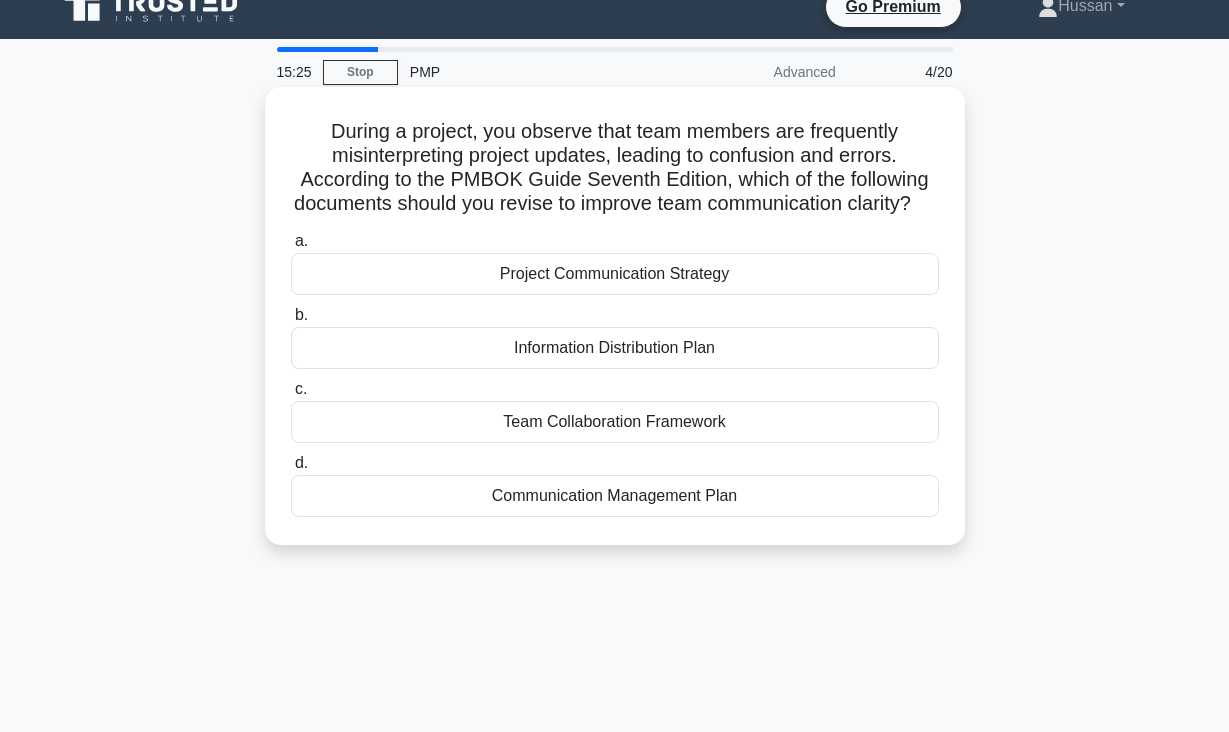 scroll, scrollTop: 0, scrollLeft: 0, axis: both 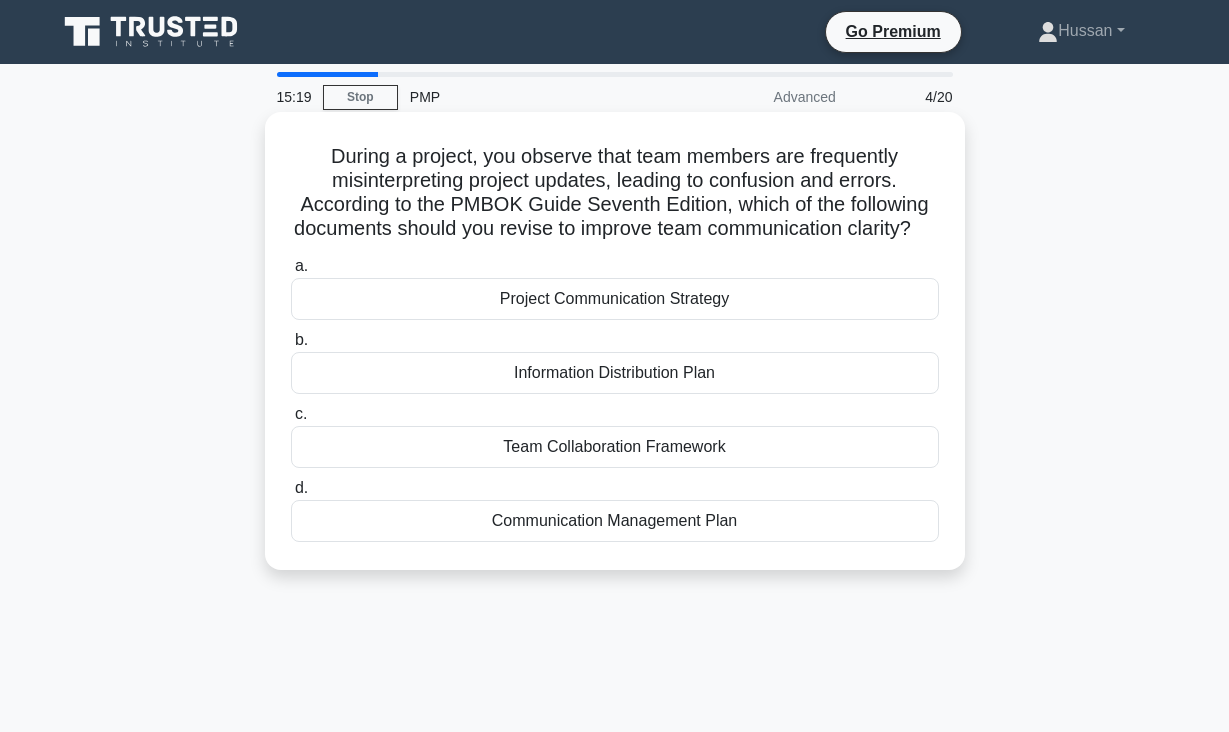 drag, startPoint x: 327, startPoint y: 153, endPoint x: 754, endPoint y: 522, distance: 564.3492 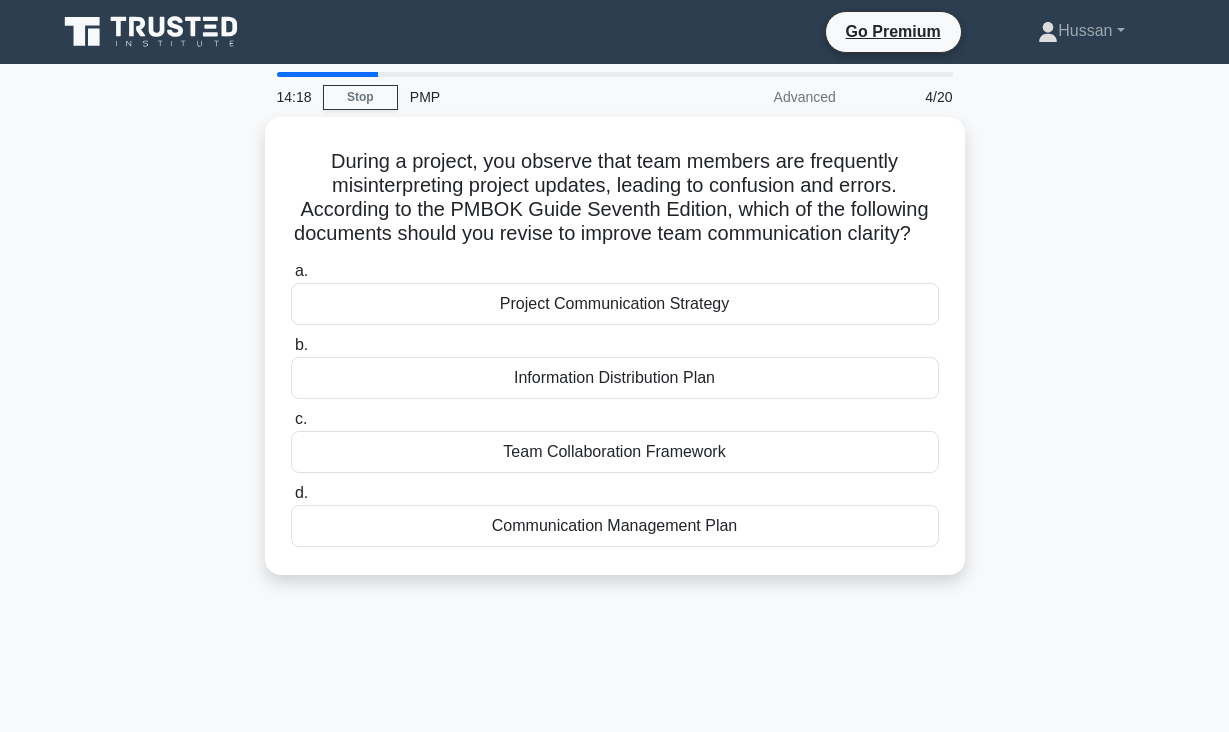 click on "14:18
Stop
PMP
Advanced
4/20
During a project, you observe that team members are frequently misinterpreting project updates, leading to confusion and errors. According to the PMBOK Guide Seventh Edition, which of the following documents should you revise to improve team communication clarity?
.spinner_0XTQ{transform-origin:center;animation:spinner_y6GP .75s linear infinite}@keyframes spinner_y6GP{100%{transform:rotate(360deg)}}
a." at bounding box center [615, 572] 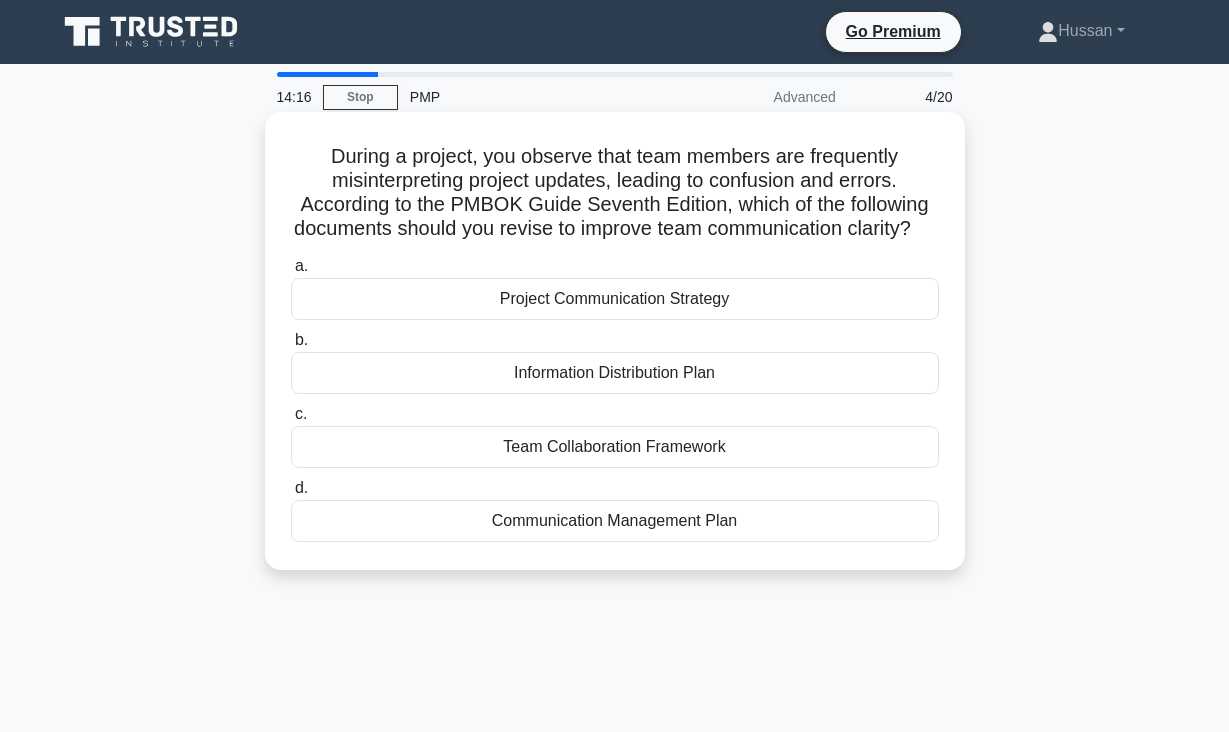 click on "Communication Management Plan" at bounding box center [615, 521] 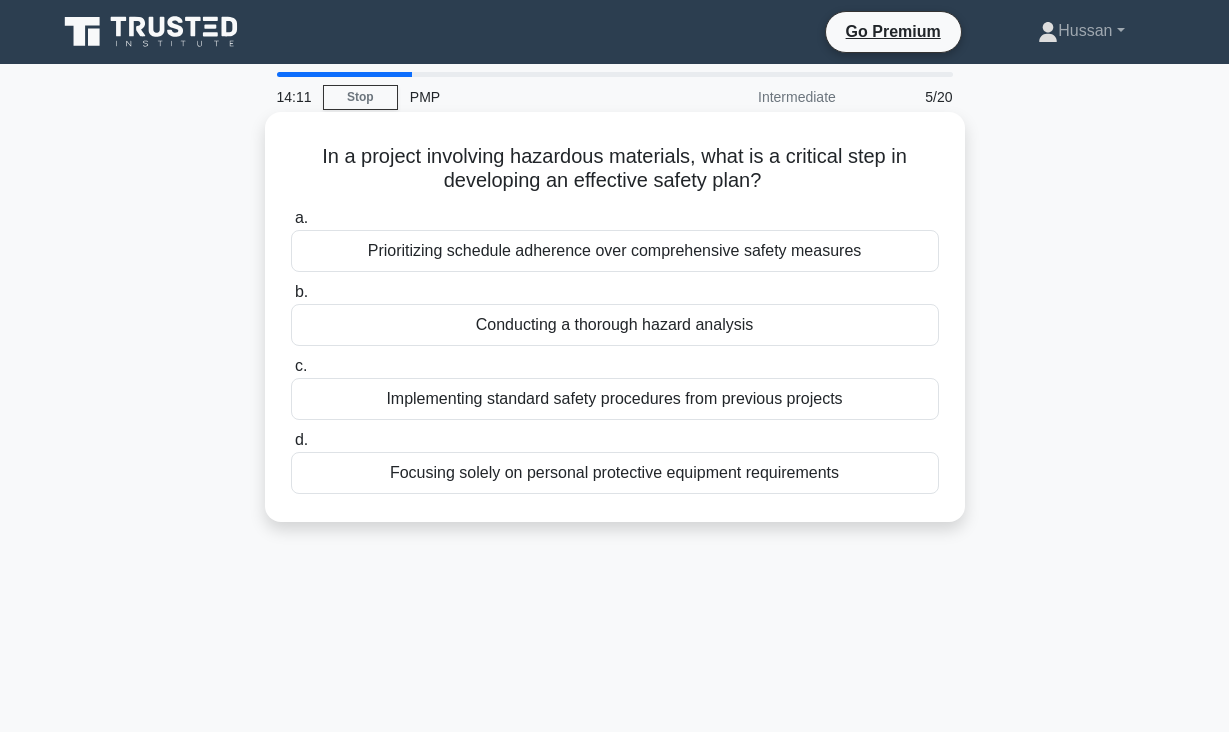 drag, startPoint x: 323, startPoint y: 156, endPoint x: 836, endPoint y: 482, distance: 607.8199 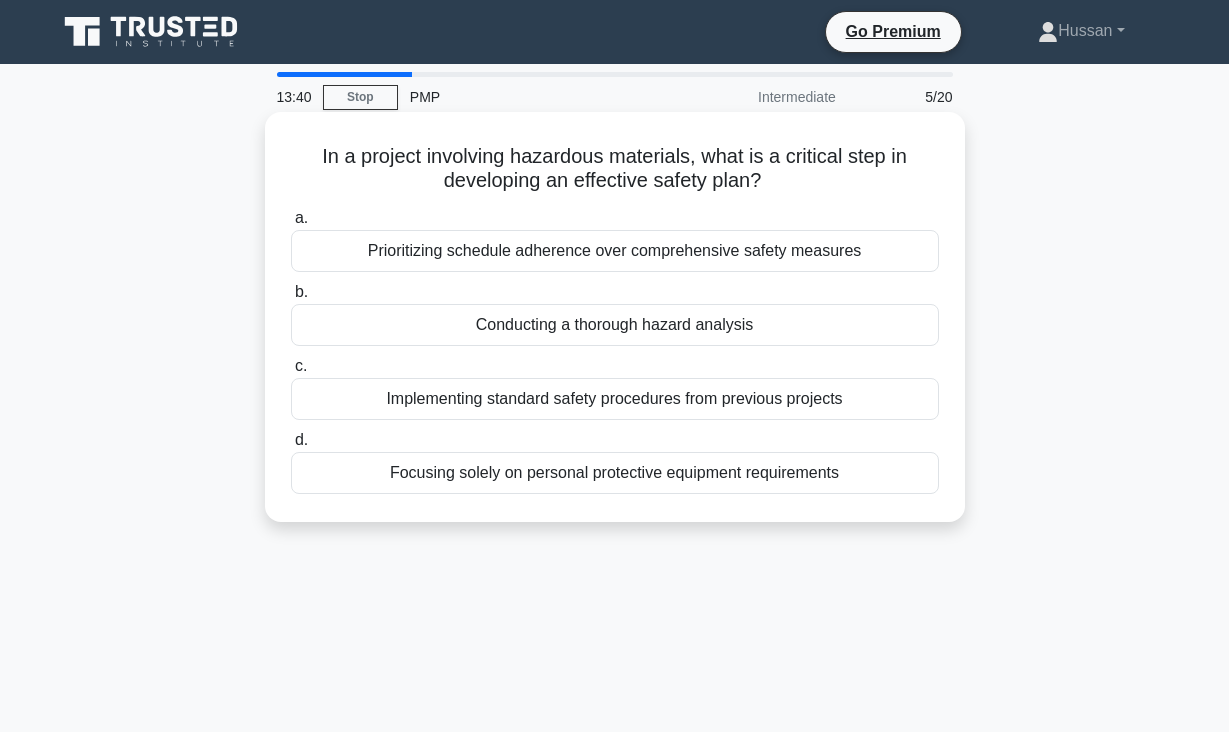 click on "Conducting a thorough hazard analysis" at bounding box center [615, 325] 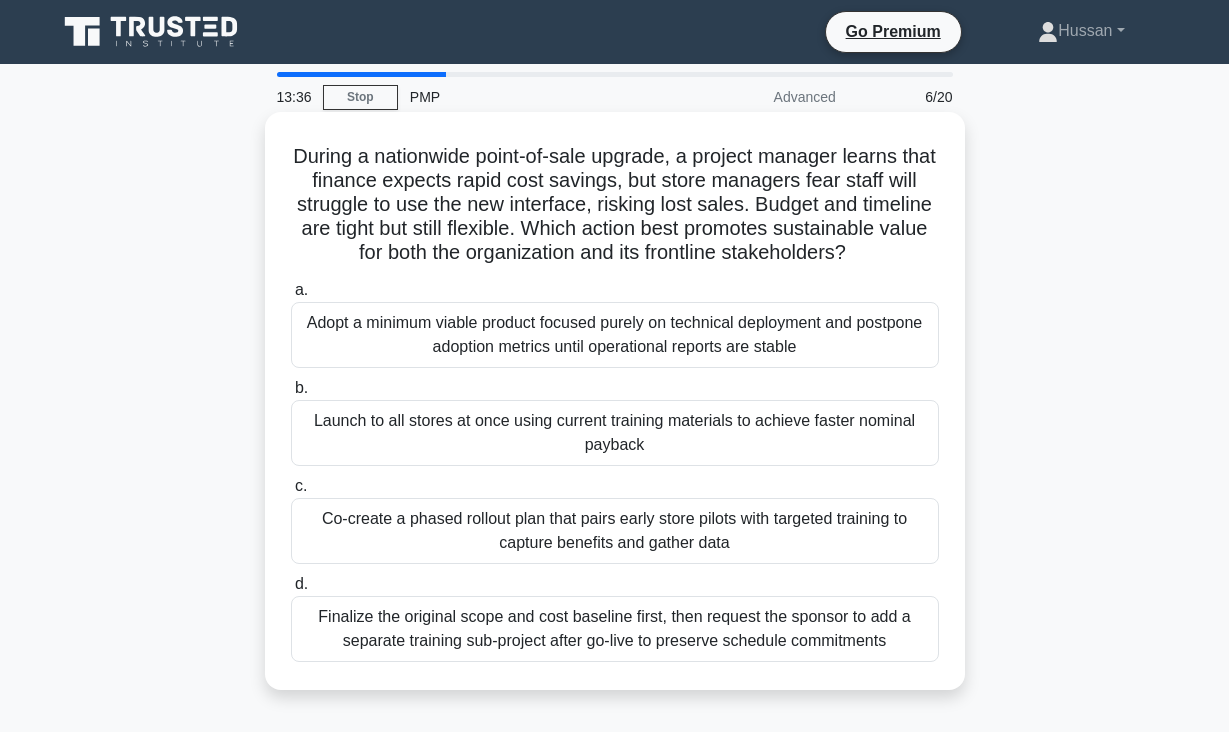 drag, startPoint x: 293, startPoint y: 156, endPoint x: 712, endPoint y: 684, distance: 674.0512 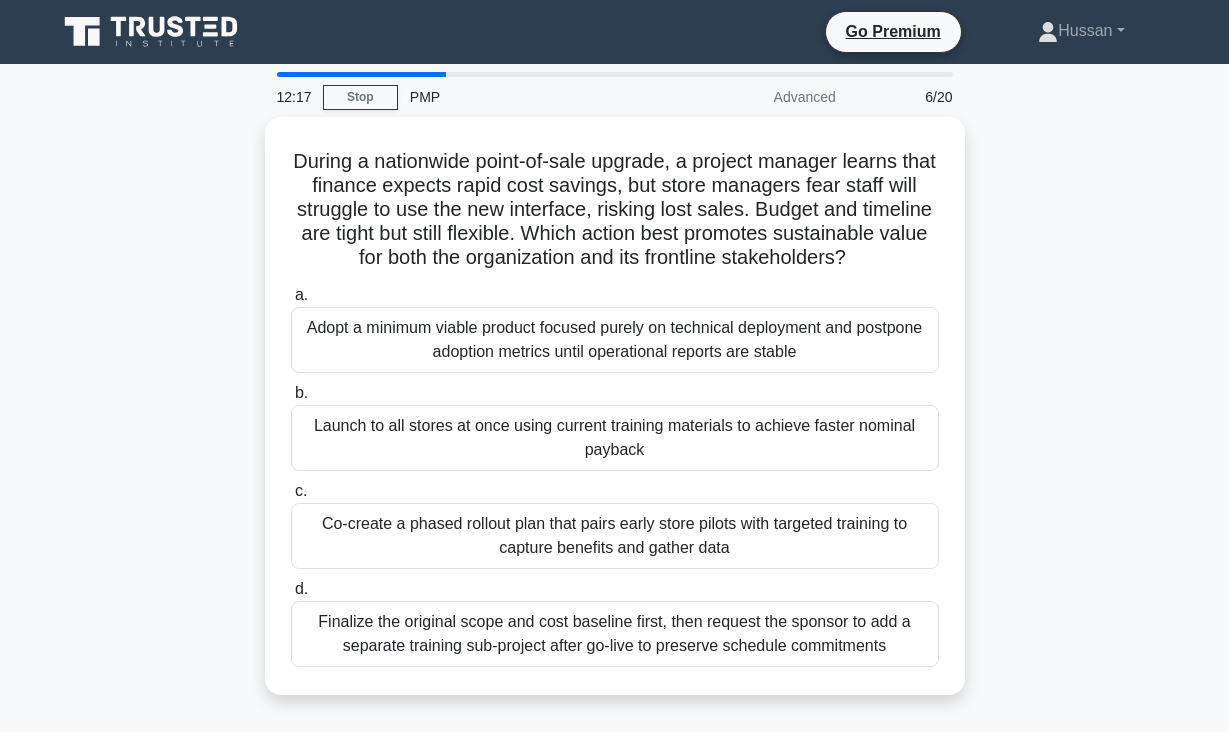 click on "During a nationwide point-of-sale upgrade, a project manager learns that finance expects rapid cost savings, but store managers fear staff will struggle to use the new interface, risking lost sales. Budget and timeline are tight but still flexible. Which action best promotes sustainable value for both the organization and its frontline stakeholders?
.spinner_0XTQ{transform-origin:center;animation:spinner_y6GP .75s linear infinite}@keyframes spinner_y6GP{100%{transform:rotate(360deg)}}
a.
b." at bounding box center [615, 418] 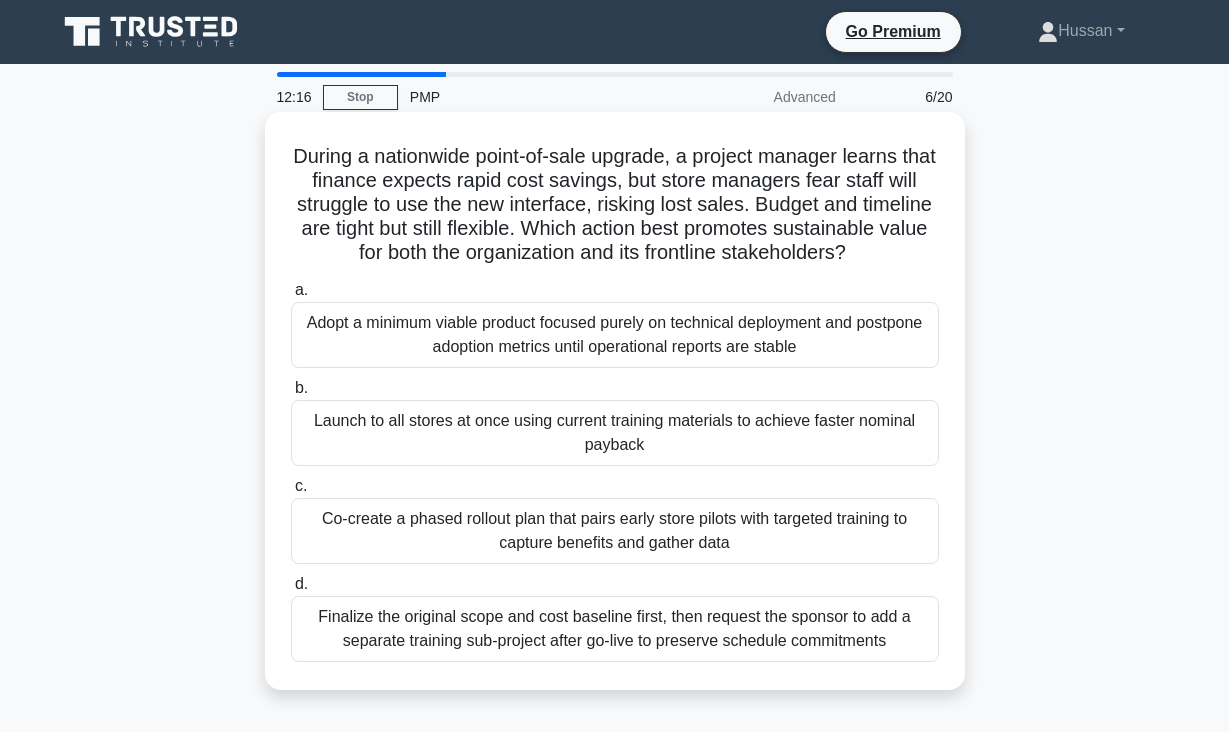 click on "Co-create a phased rollout plan that pairs early store pilots with targeted training to capture benefits and gather data" at bounding box center (615, 531) 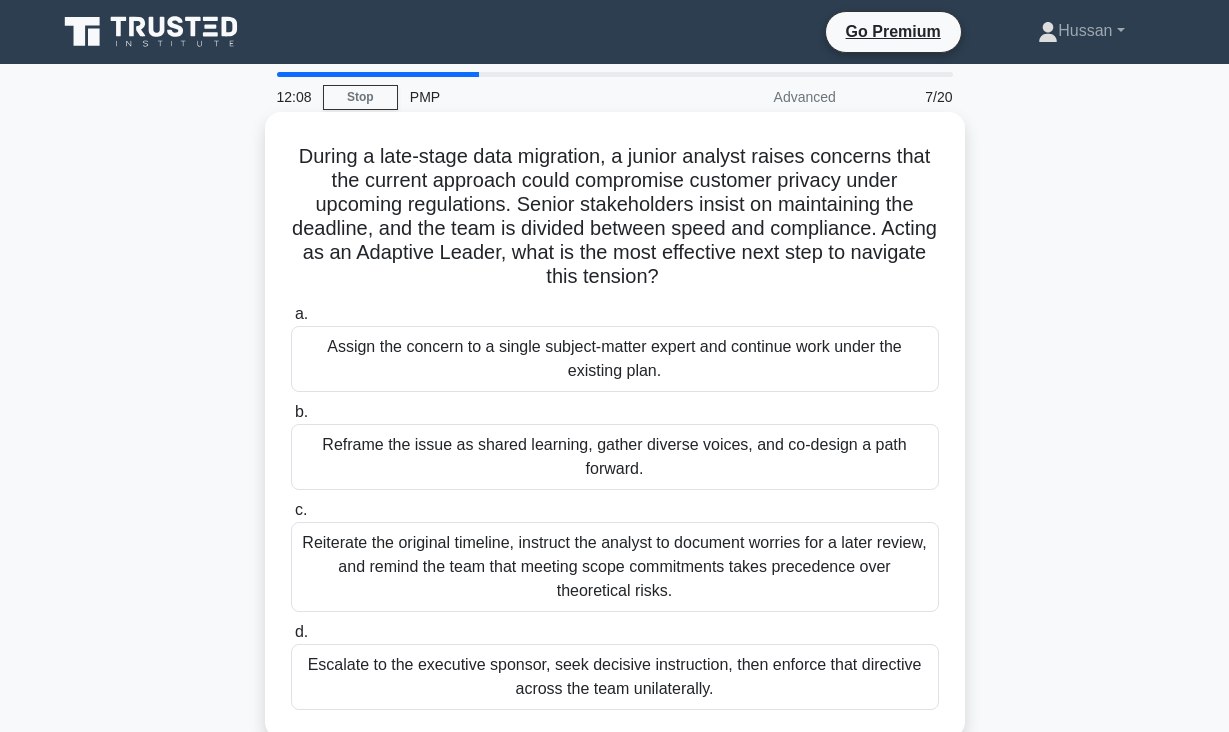 drag, startPoint x: 295, startPoint y: 154, endPoint x: 710, endPoint y: 699, distance: 685.01825 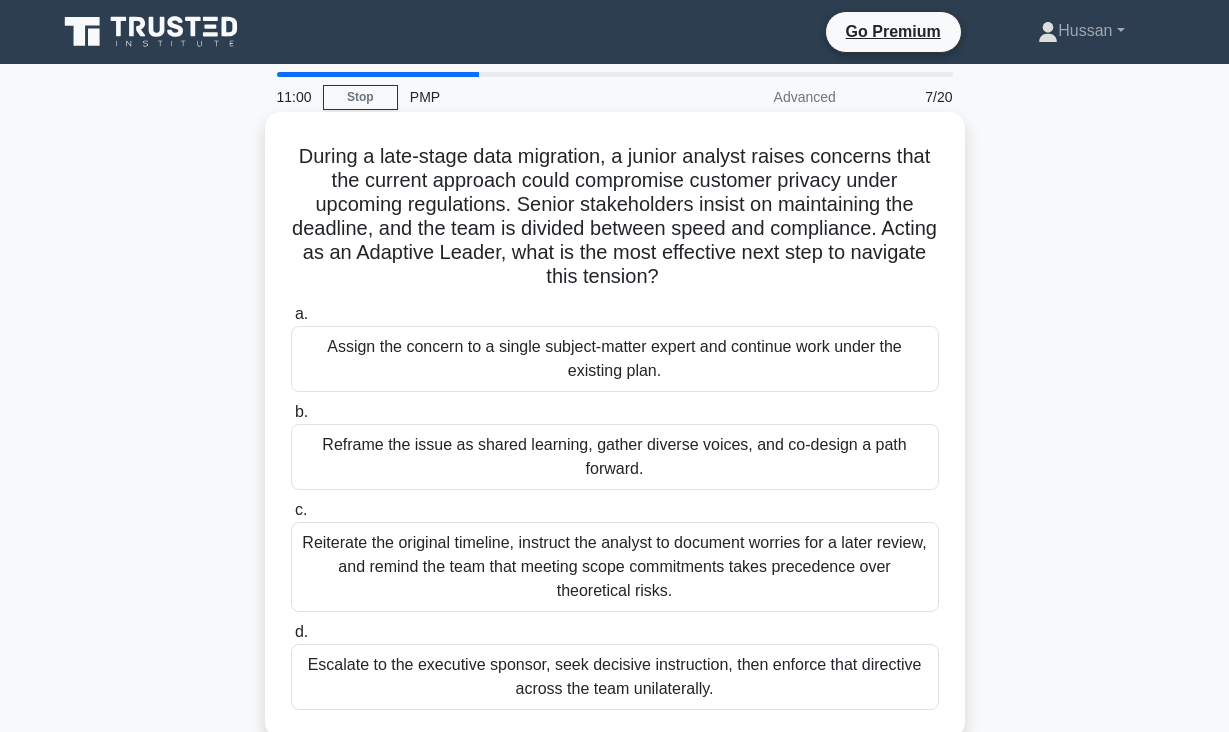 click on "Reframe the issue as shared learning, gather diverse voices, and co-design a path forward." at bounding box center (615, 457) 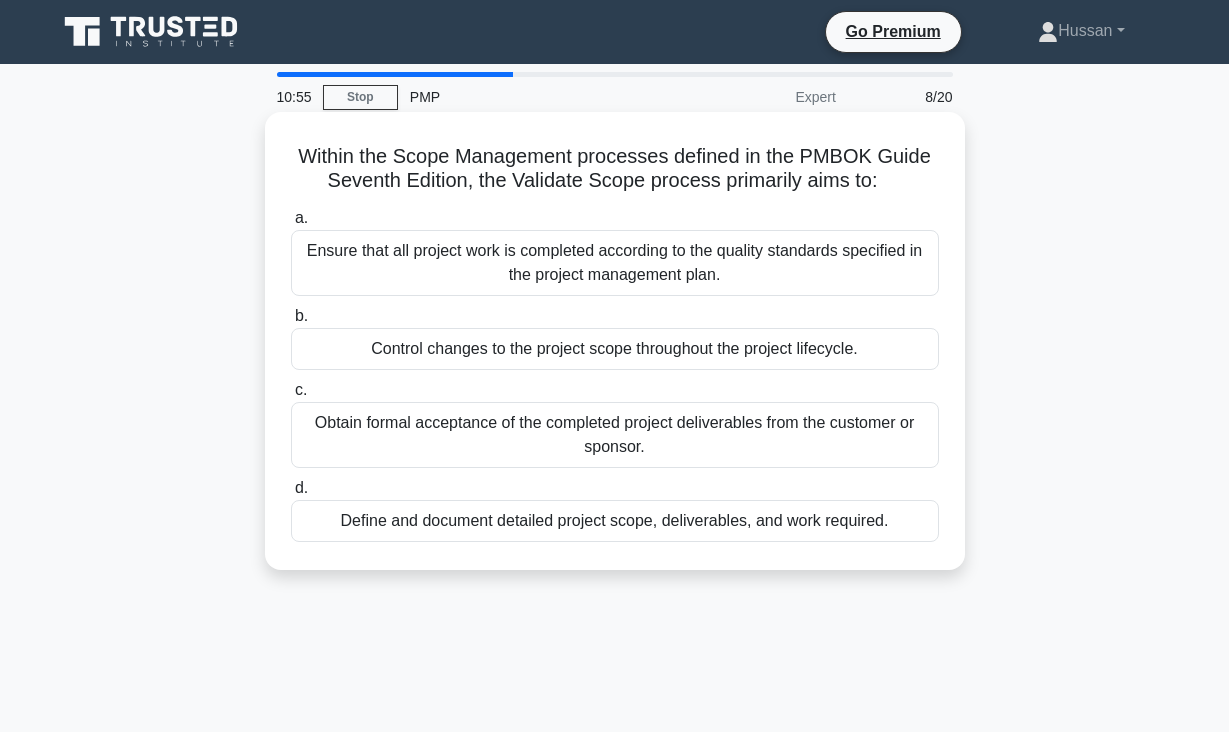 drag, startPoint x: 305, startPoint y: 159, endPoint x: 781, endPoint y: 542, distance: 610.95416 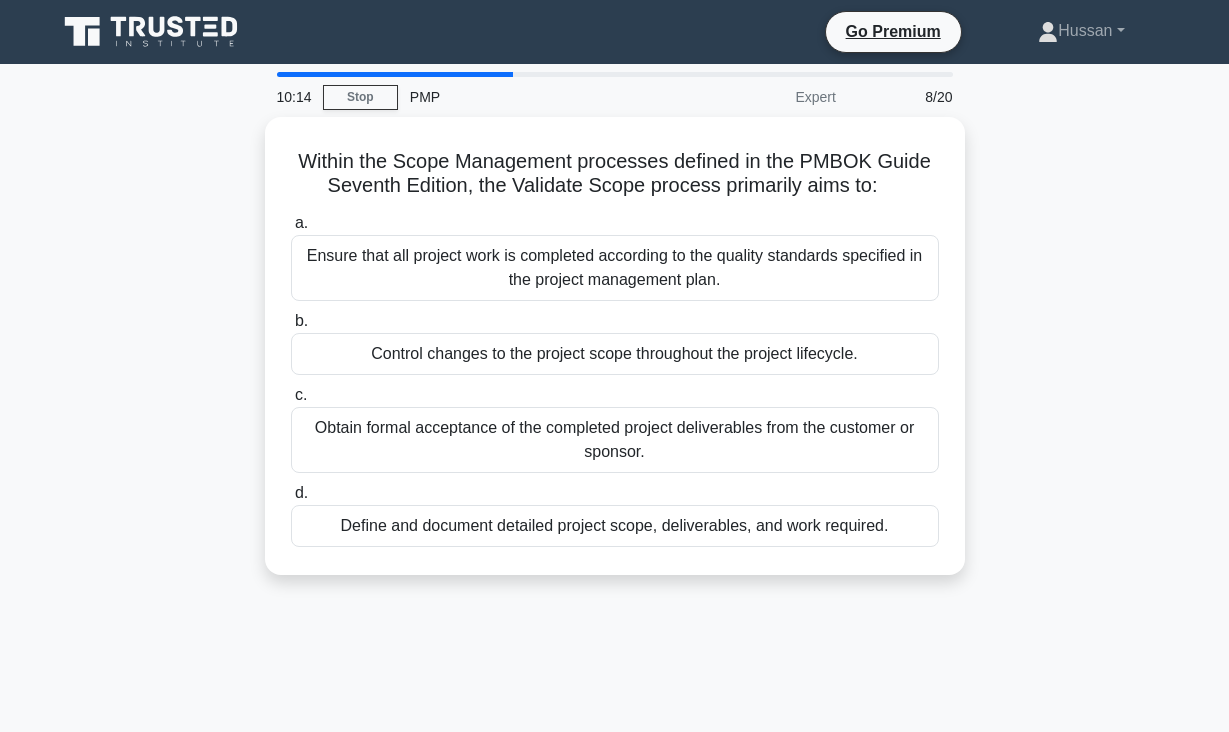 click on "Within the Scope Management processes defined in the PMBOK Guide Seventh Edition, the Validate Scope process primarily aims to:
.spinner_0XTQ{transform-origin:center;animation:spinner_y6GP .75s linear infinite}@keyframes spinner_y6GP{100%{transform:rotate(360deg)}}
a.
Ensure that all project work is completed according to the quality standards specified in the project management plan.
b. c. d." at bounding box center [615, 358] 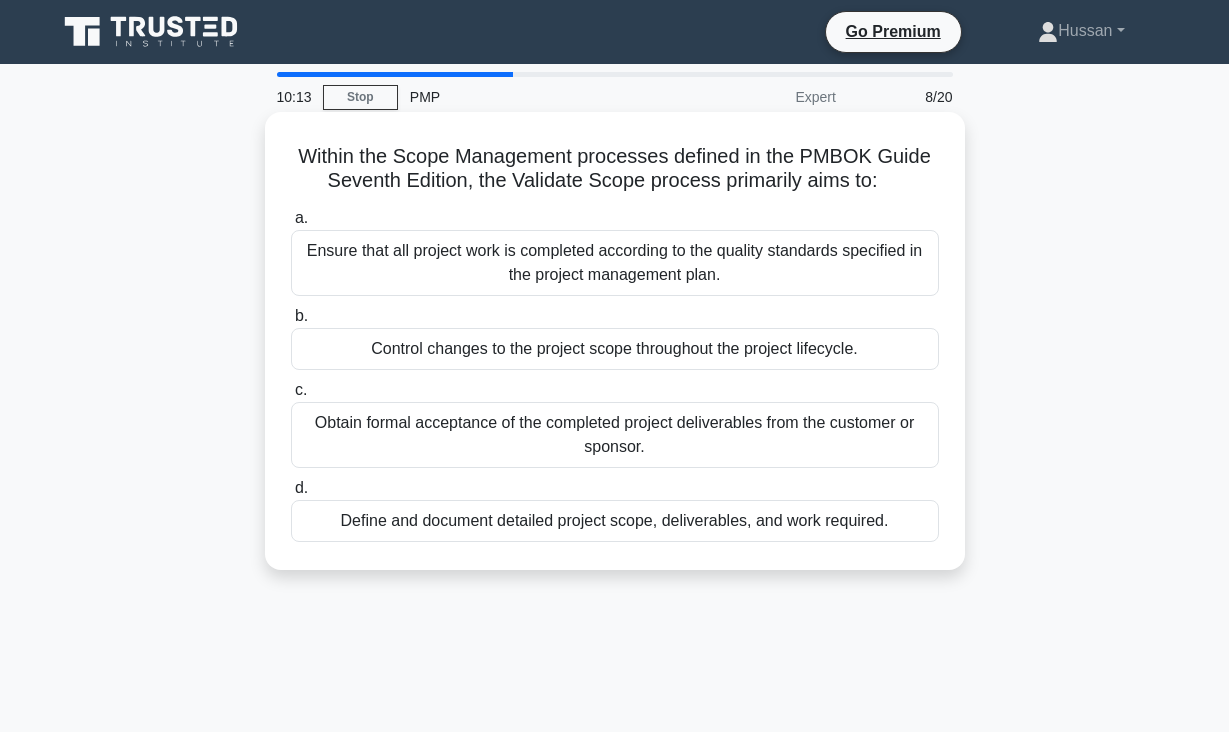 click on "Obtain formal acceptance of the completed project deliverables from the customer or sponsor." at bounding box center [615, 435] 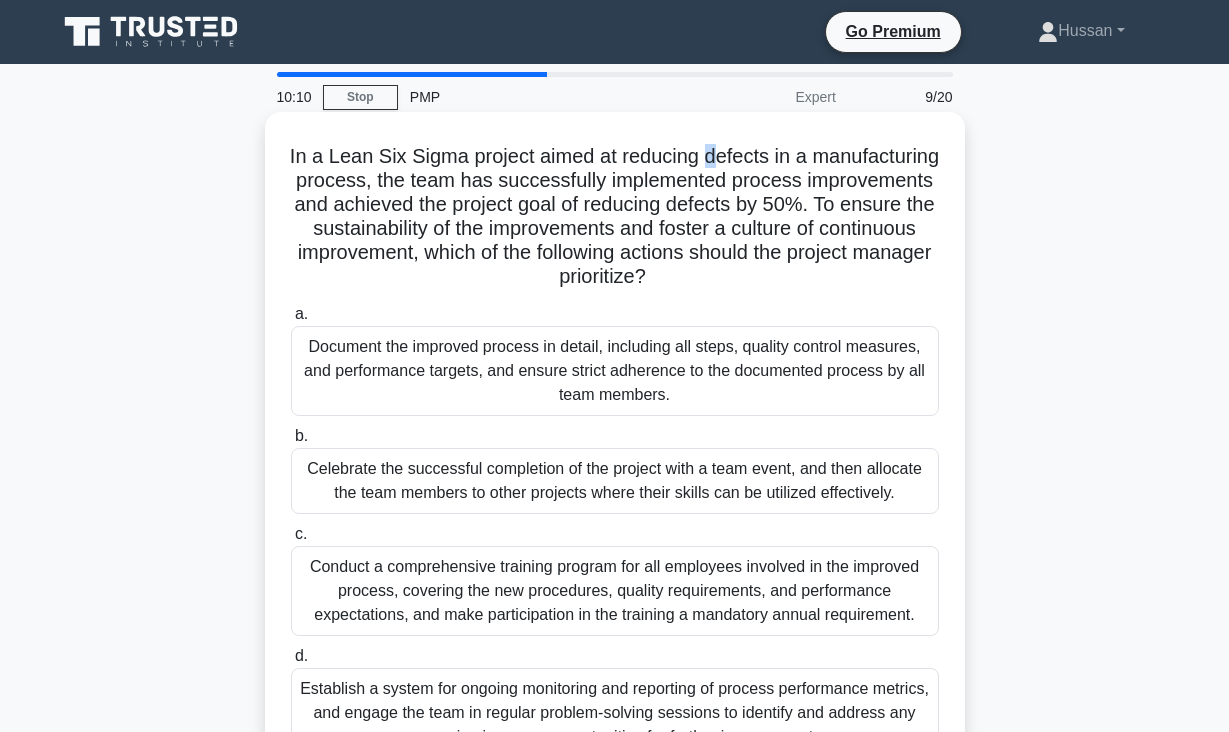 drag, startPoint x: 709, startPoint y: 167, endPoint x: 736, endPoint y: 167, distance: 27 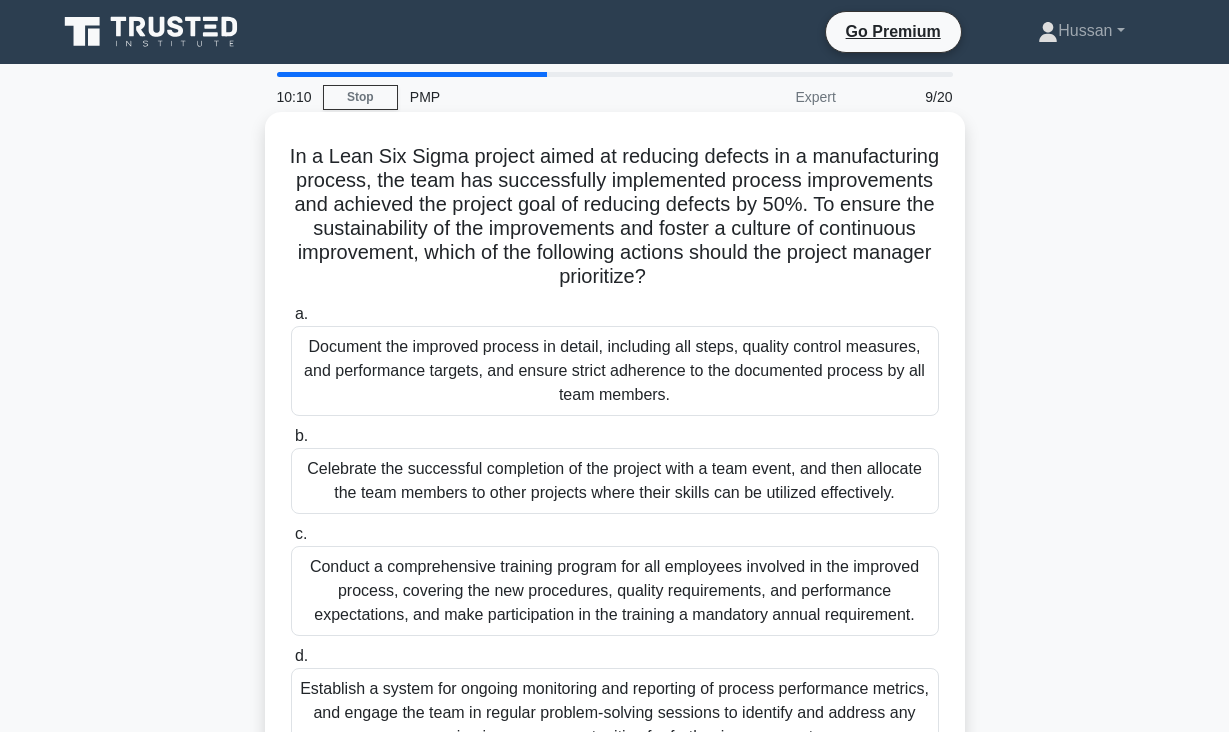 click on "In a Lean Six Sigma project aimed at reducing defects in a manufacturing process, the team has successfully implemented process improvements and achieved the project goal of reducing defects by 50%. To ensure the sustainability of the improvements and foster a culture of continuous improvement, which of the following actions should the project manager prioritize?
.spinner_0XTQ{transform-origin:center;animation:spinner_y6GP .75s linear infinite}@keyframes spinner_y6GP{100%{transform:rotate(360deg)}}" at bounding box center [615, 217] 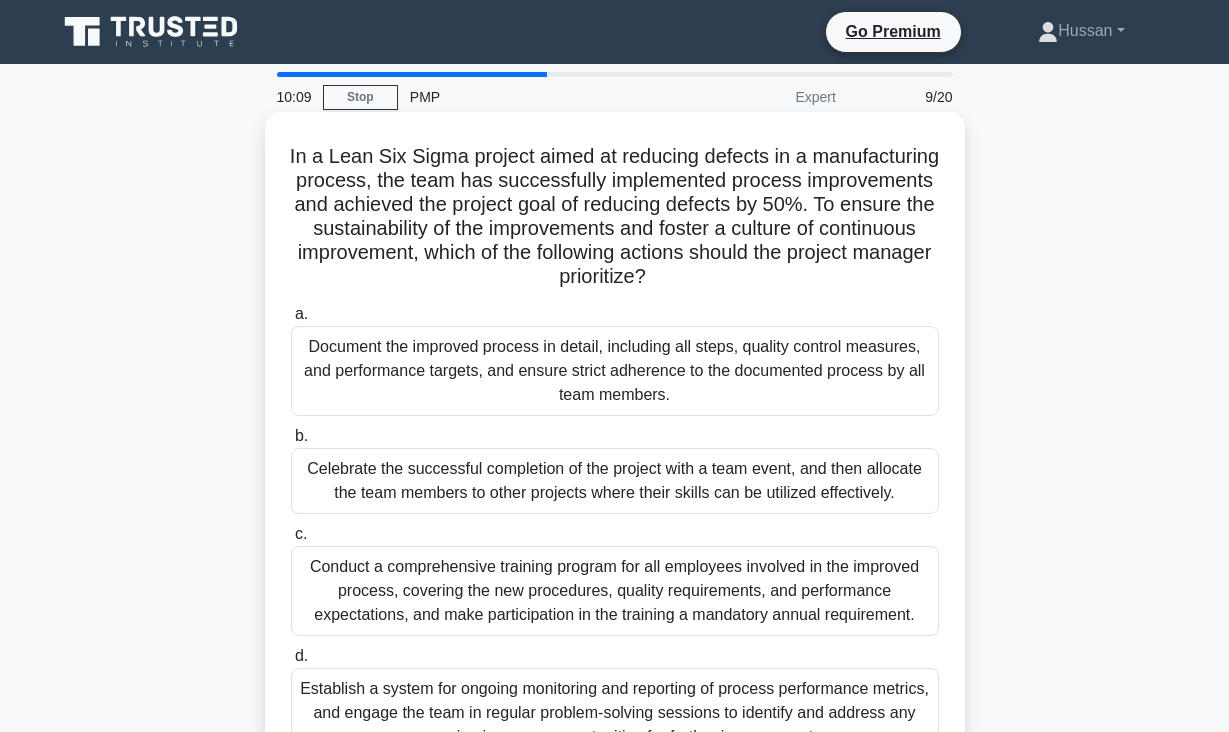 click on "In a Lean Six Sigma project aimed at reducing defects in a manufacturing process, the team has successfully implemented process improvements and achieved the project goal of reducing defects by 50%. To ensure the sustainability of the improvements and foster a culture of continuous improvement, which of the following actions should the project manager prioritize?
.spinner_0XTQ{transform-origin:center;animation:spinner_y6GP .75s linear infinite}@keyframes spinner_y6GP{100%{transform:rotate(360deg)}}" at bounding box center [615, 217] 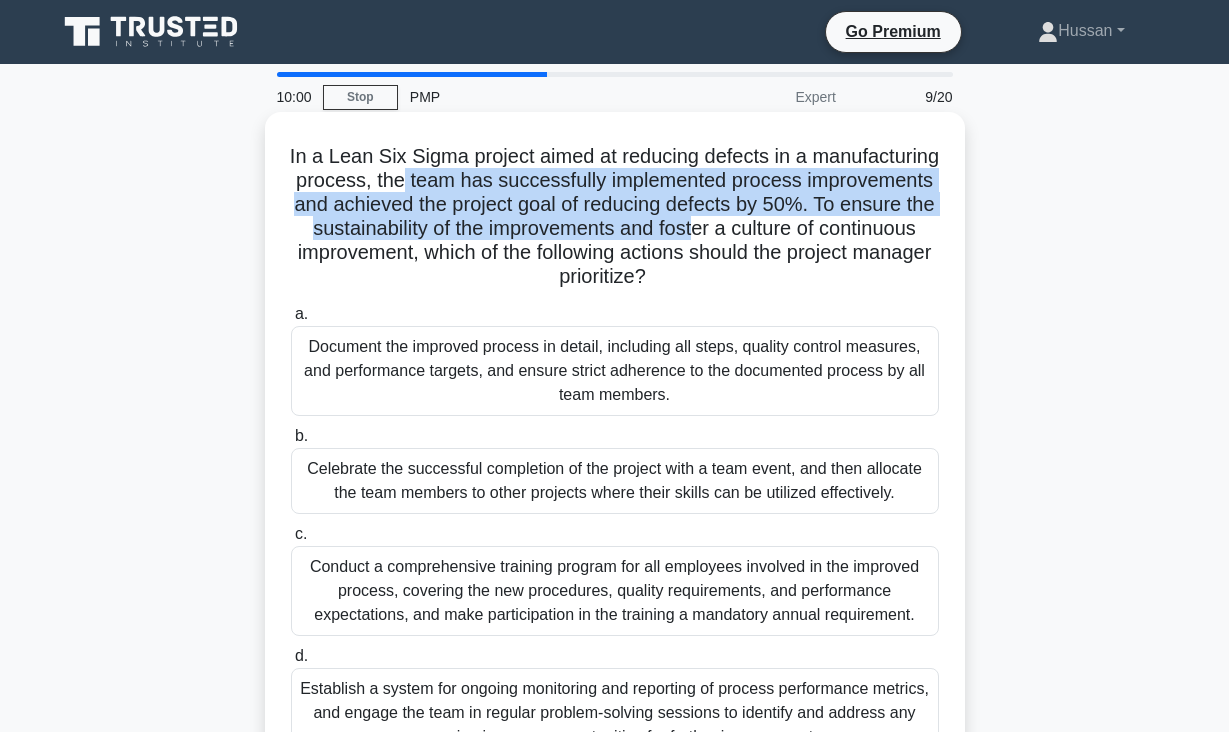 drag, startPoint x: 409, startPoint y: 183, endPoint x: 689, endPoint y: 221, distance: 282.5668 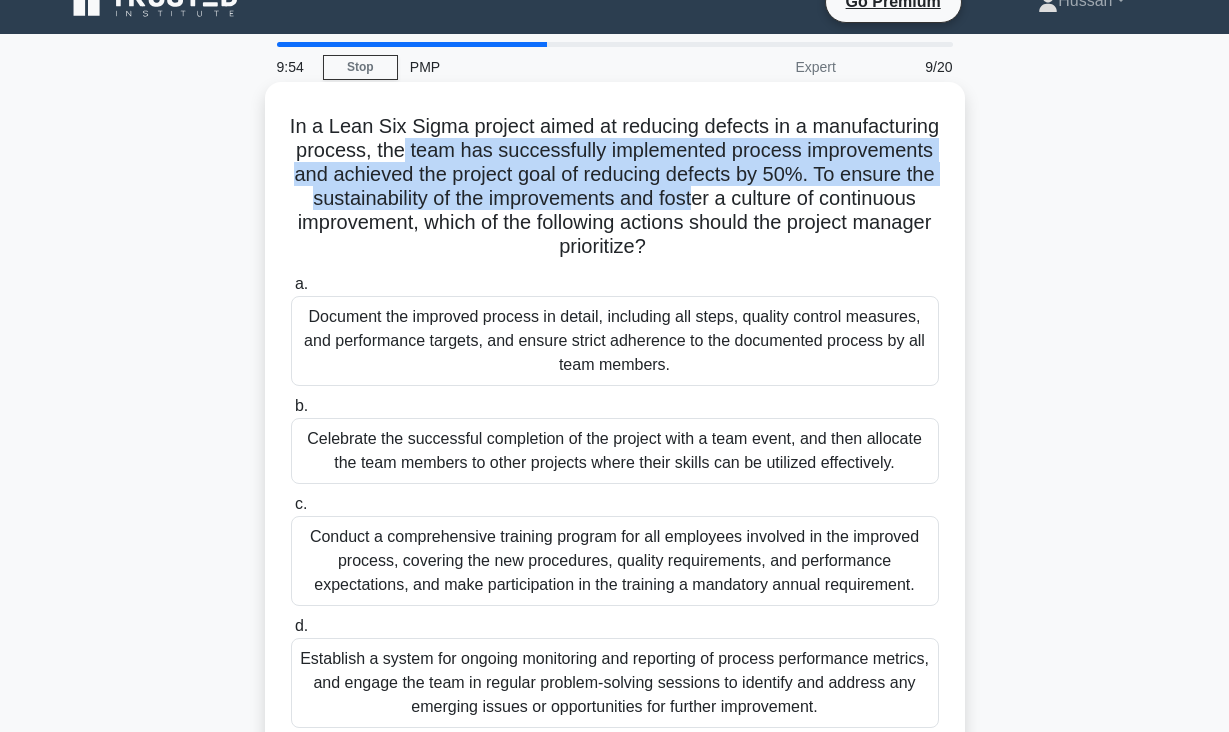 scroll, scrollTop: 89, scrollLeft: 0, axis: vertical 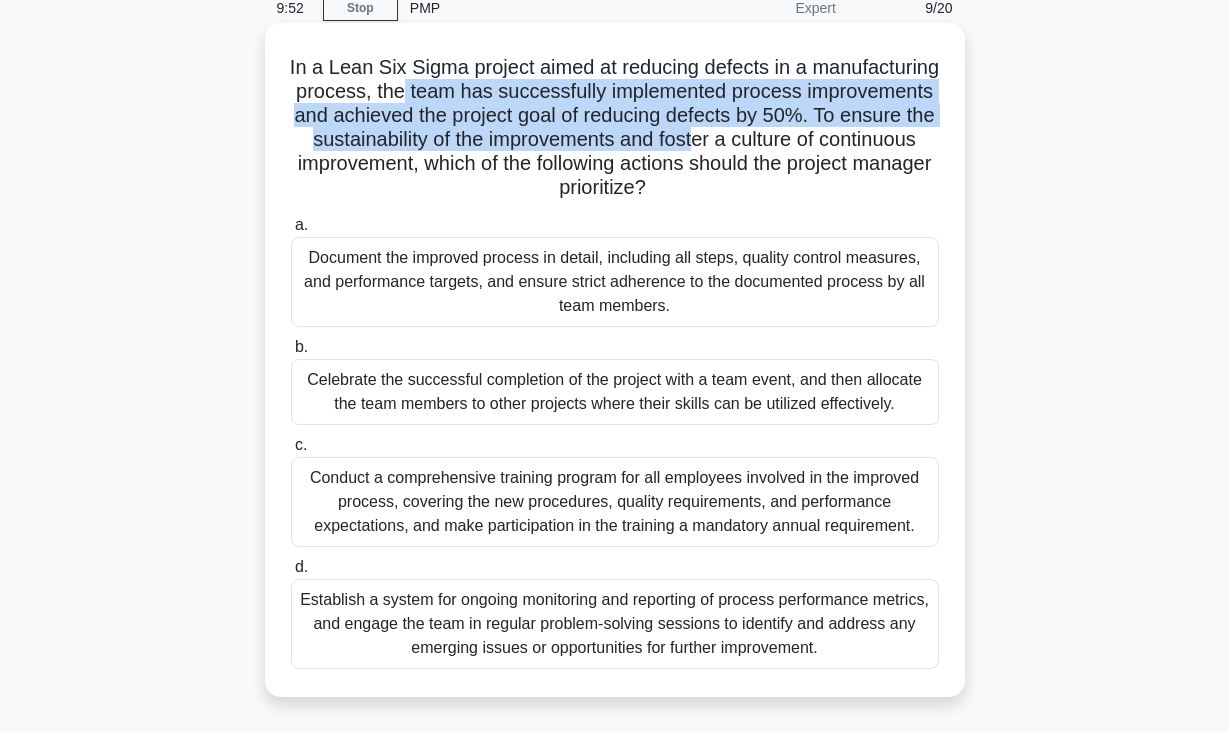 click on "In a Lean Six Sigma project aimed at reducing defects in a manufacturing process, the team has successfully implemented process improvements and achieved the project goal of reducing defects by 50%. To ensure the sustainability of the improvements and foster a culture of continuous improvement, which of the following actions should the project manager prioritize?
.spinner_0XTQ{transform-origin:center;animation:spinner_y6GP .75s linear infinite}@keyframes spinner_y6GP{100%{transform:rotate(360deg)}}" at bounding box center [615, 128] 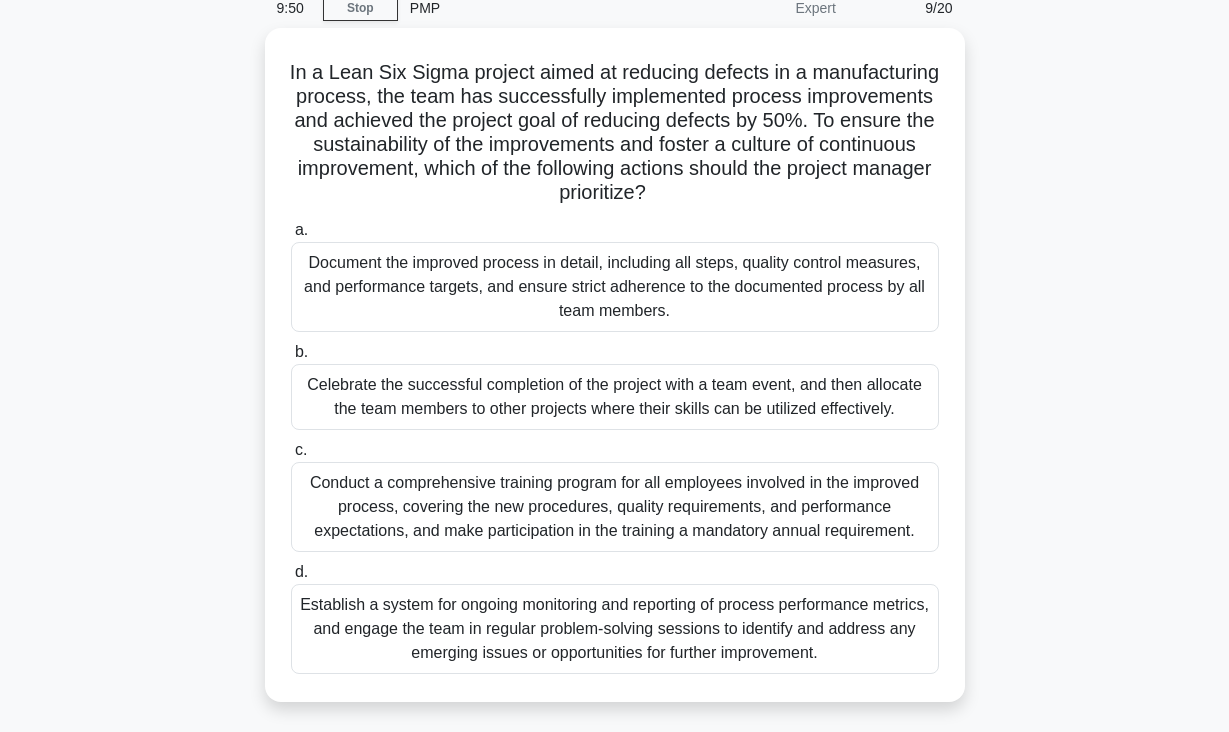scroll, scrollTop: 91, scrollLeft: 0, axis: vertical 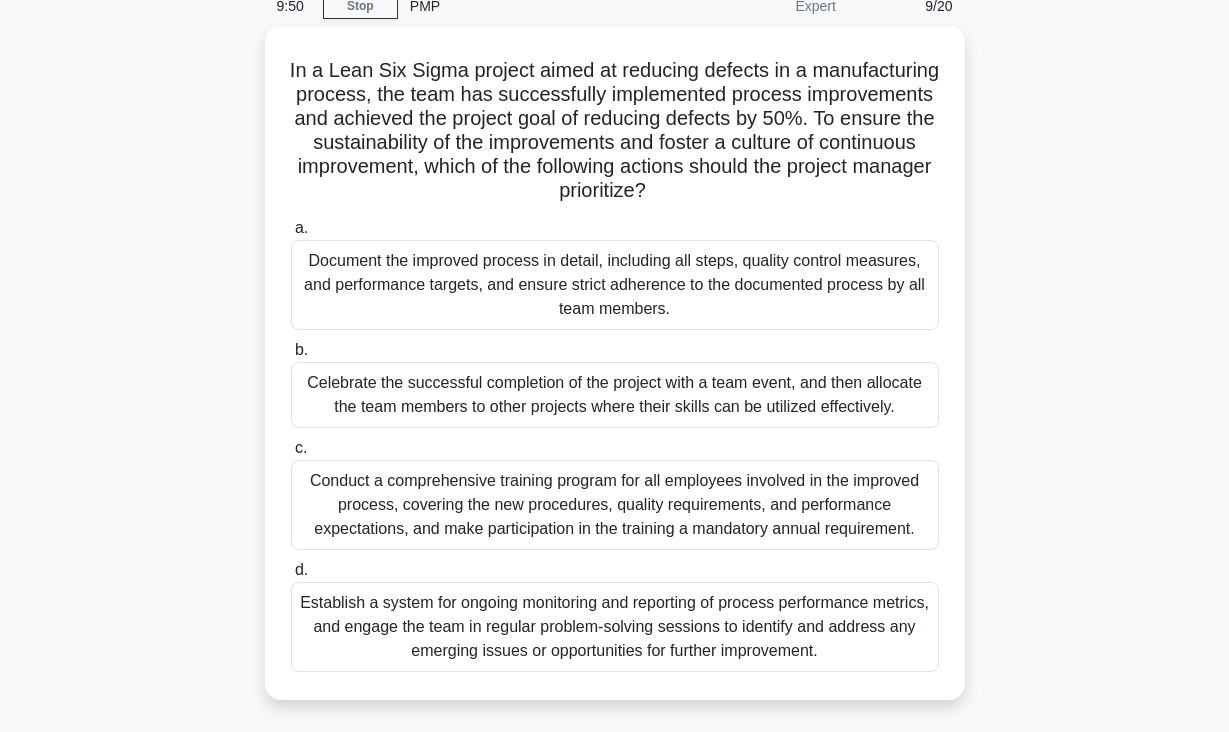 drag, startPoint x: 293, startPoint y: 71, endPoint x: 761, endPoint y: 731, distance: 809.0884 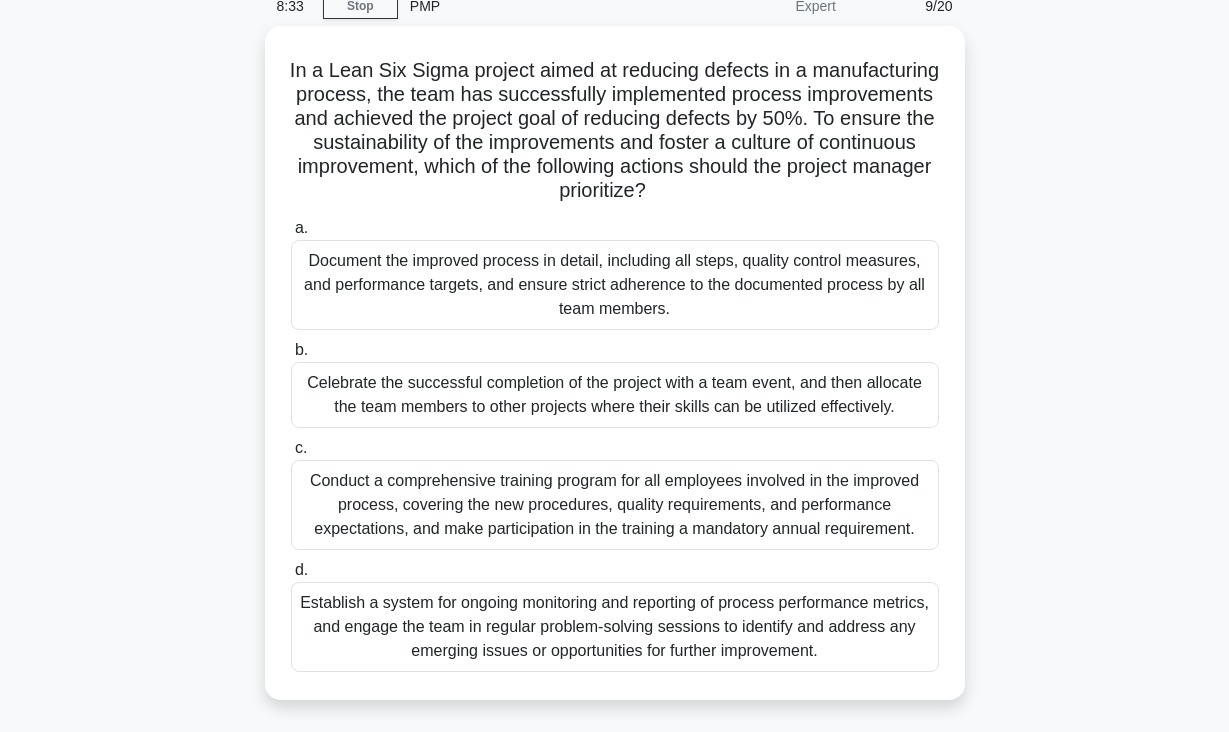 click on "In a Lean Six Sigma project aimed at reducing defects in a manufacturing process, the team has successfully implemented process improvements and achieved the project goal of reducing defects by 50%. To ensure the sustainability of the improvements and foster a culture of continuous improvement, which of the following actions should the project manager prioritize?
.spinner_0XTQ{transform-origin:center;animation:spinner_y6GP .75s linear infinite}@keyframes spinner_y6GP{100%{transform:rotate(360deg)}}
a.
b. c. d." at bounding box center (615, 375) 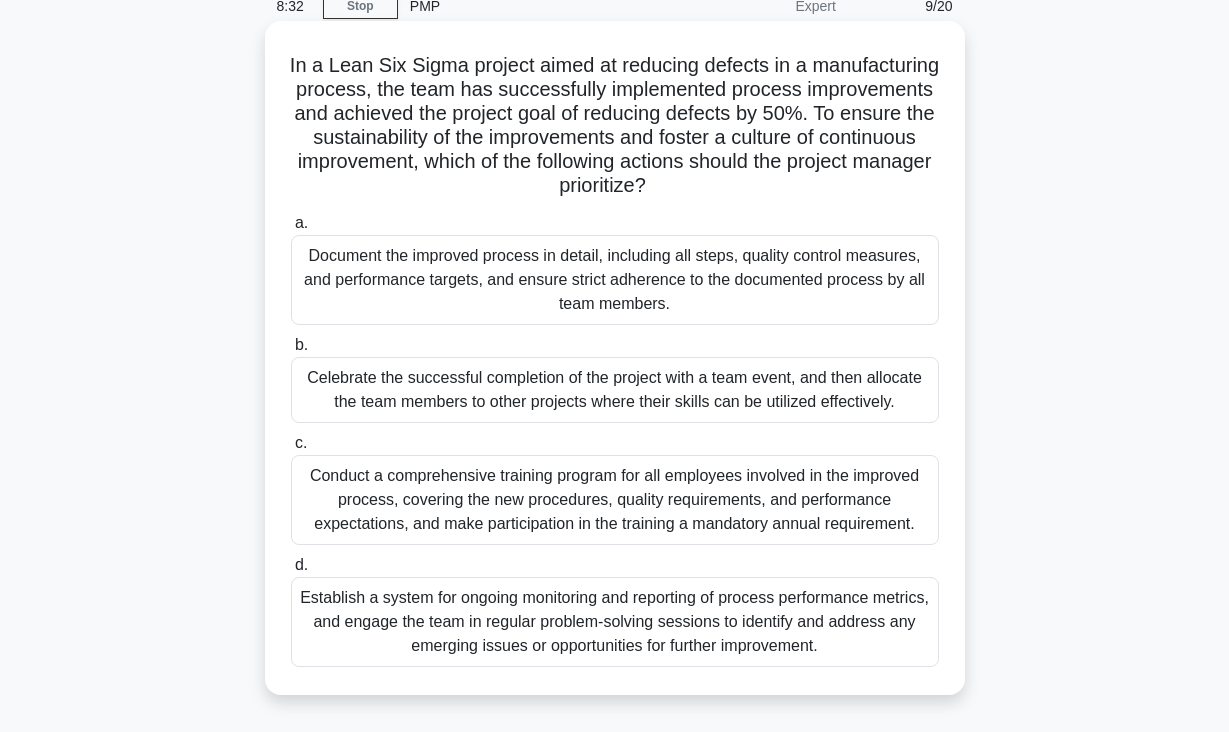 click on "Document the improved process in detail, including all steps, quality control measures, and performance targets, and ensure strict adherence to the documented process by all team members." at bounding box center [615, 280] 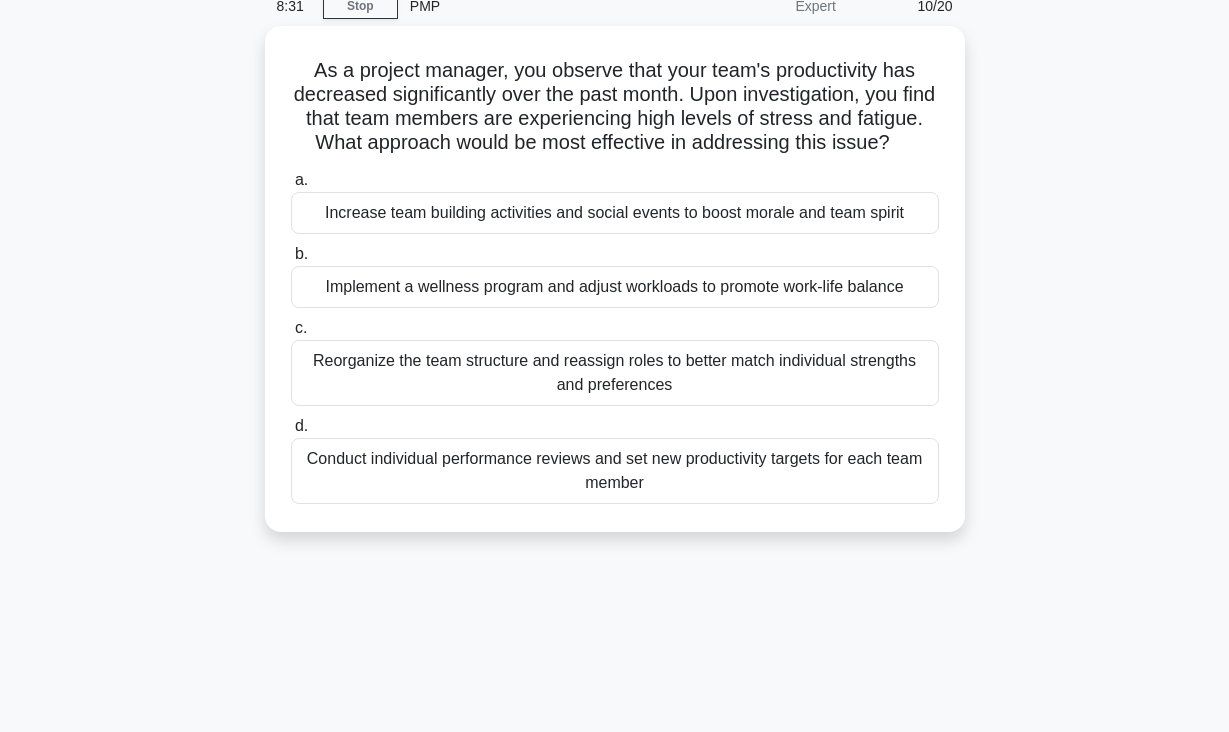 scroll, scrollTop: 0, scrollLeft: 0, axis: both 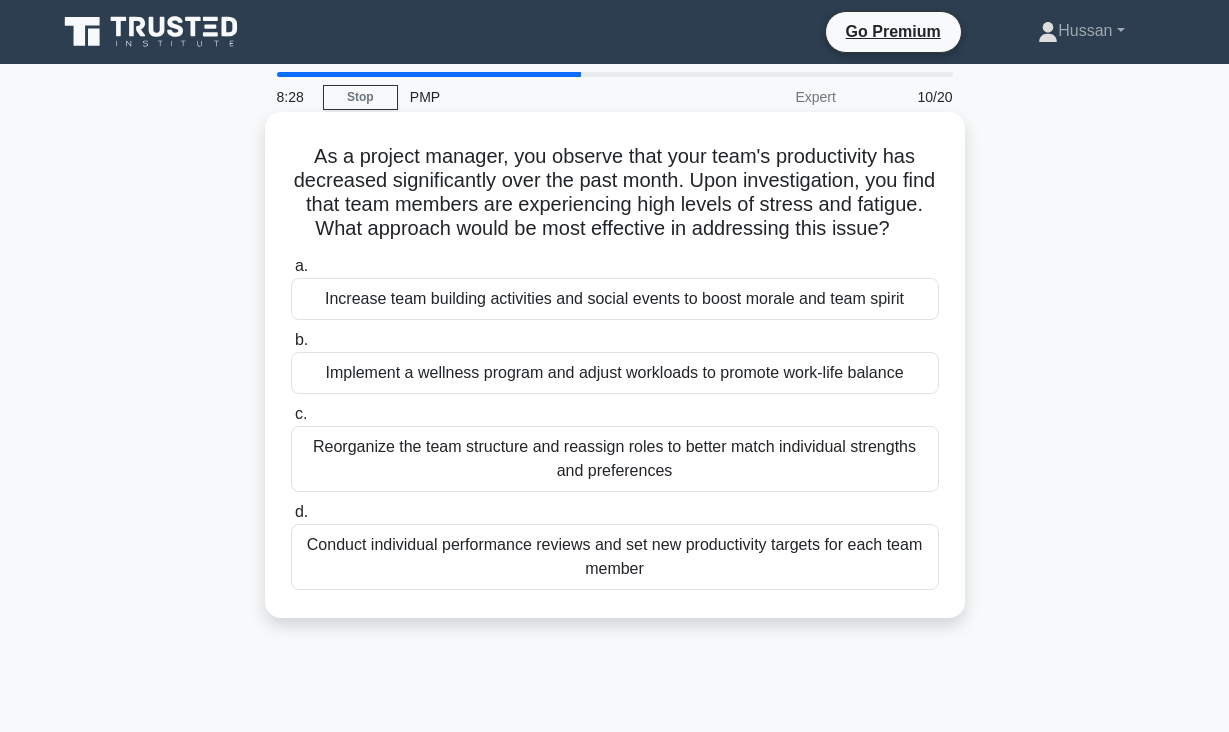 drag, startPoint x: 318, startPoint y: 155, endPoint x: 834, endPoint y: 585, distance: 671.68146 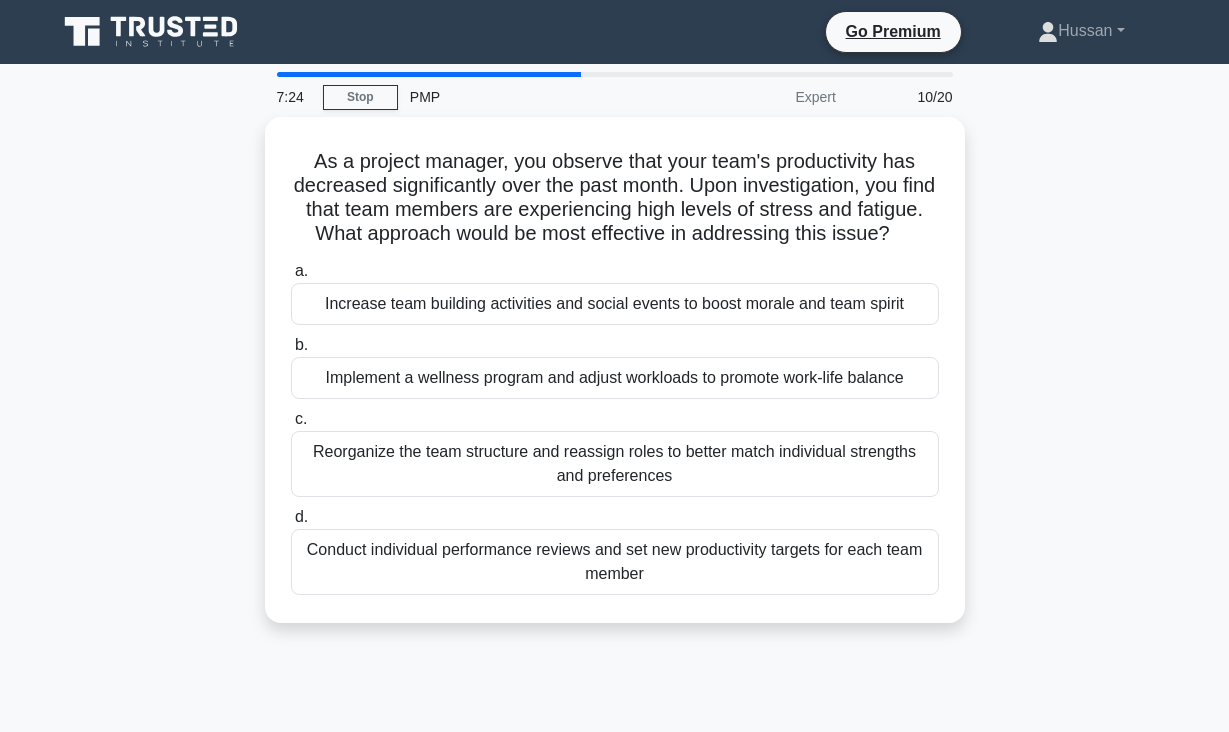 click on "As a project manager, you observe that your team's productivity has decreased significantly over the past month. Upon investigation, you find that team members are experiencing high levels of stress and fatigue. What approach would be most effective in addressing this issue?
.spinner_0XTQ{transform-origin:center;animation:spinner_y6GP .75s linear infinite}@keyframes spinner_y6GP{100%{transform:rotate(360deg)}}
a.
b. c. d." at bounding box center (615, 382) 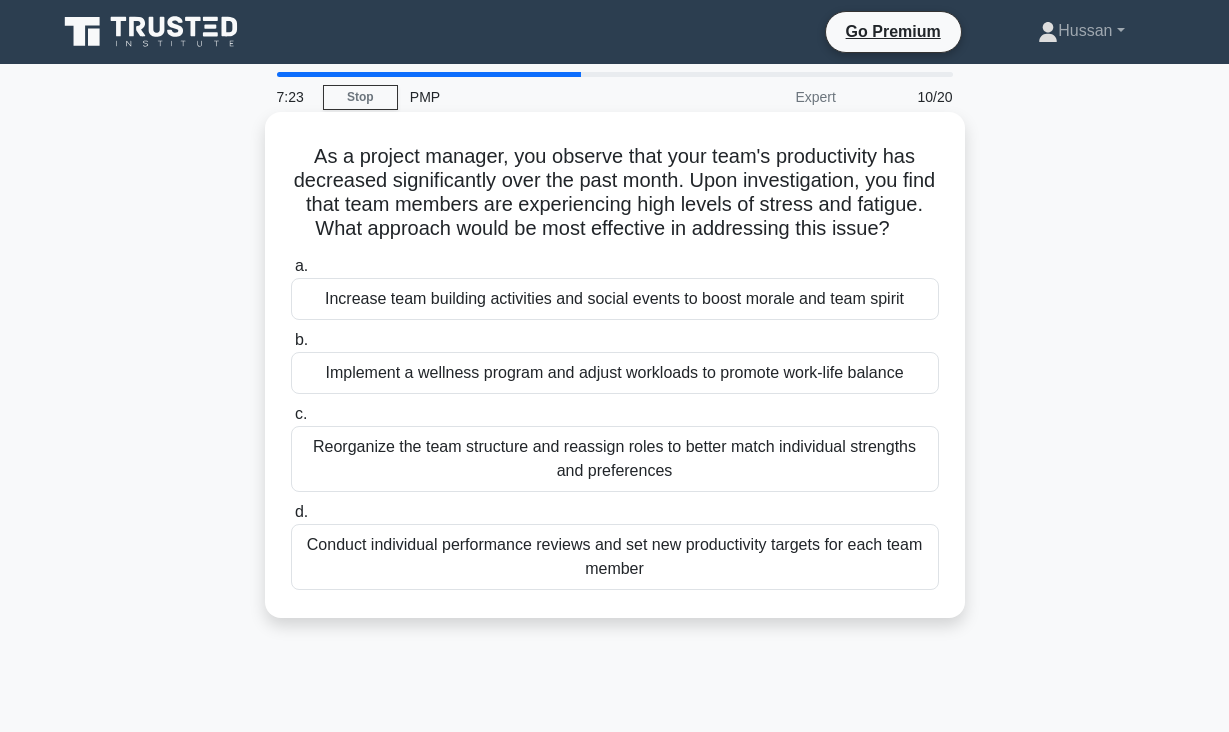 click on "Implement a wellness program and adjust workloads to promote work-life balance" at bounding box center [615, 373] 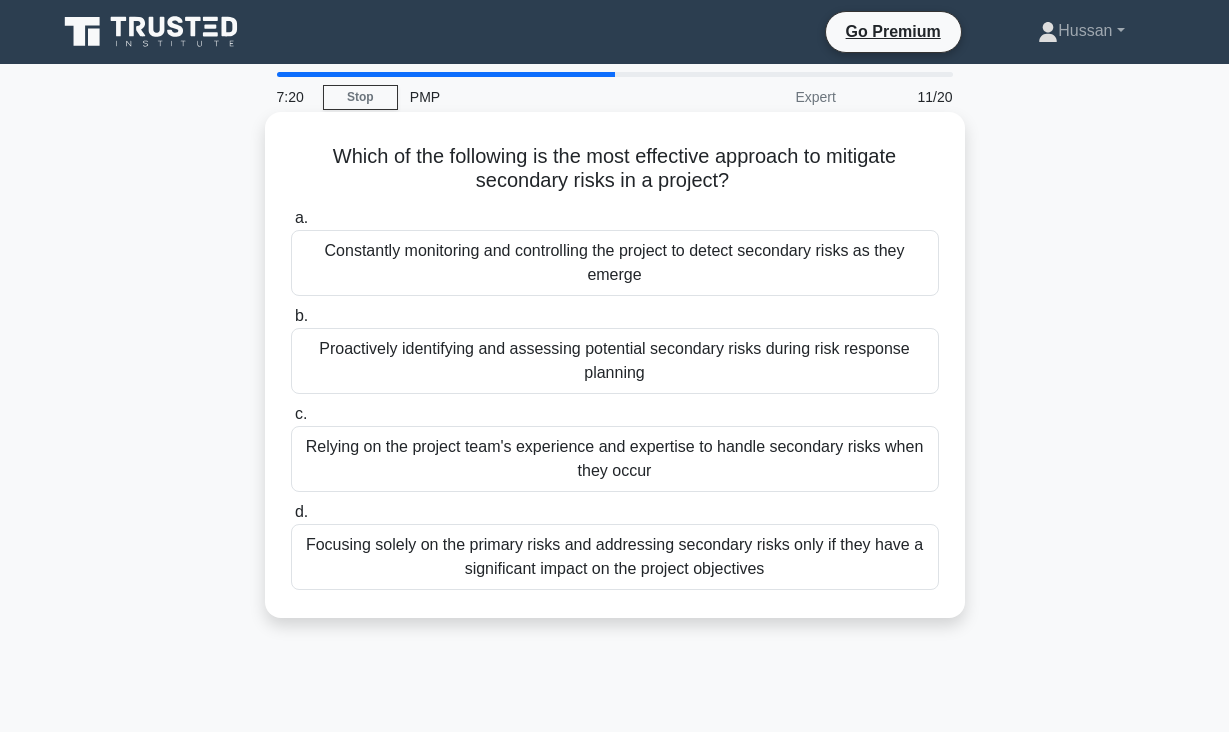 drag, startPoint x: 331, startPoint y: 156, endPoint x: 775, endPoint y: 577, distance: 611.8635 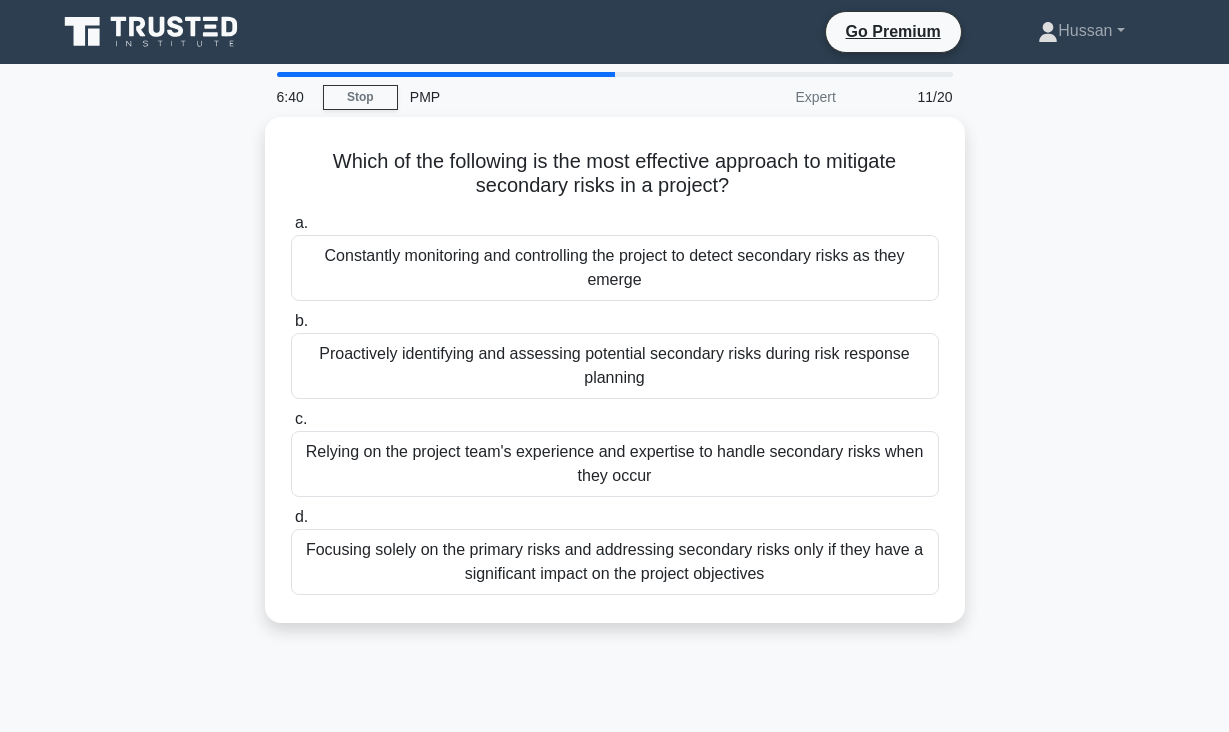 click on "Which of the following is the most effective approach to mitigate secondary risks in a project?
.spinner_0XTQ{transform-origin:center;animation:spinner_y6GP .75s linear infinite}@keyframes spinner_y6GP{100%{transform:rotate(360deg)}}
a.
Constantly monitoring and controlling the project to detect secondary risks as they emerge
b. c. d." at bounding box center [615, 382] 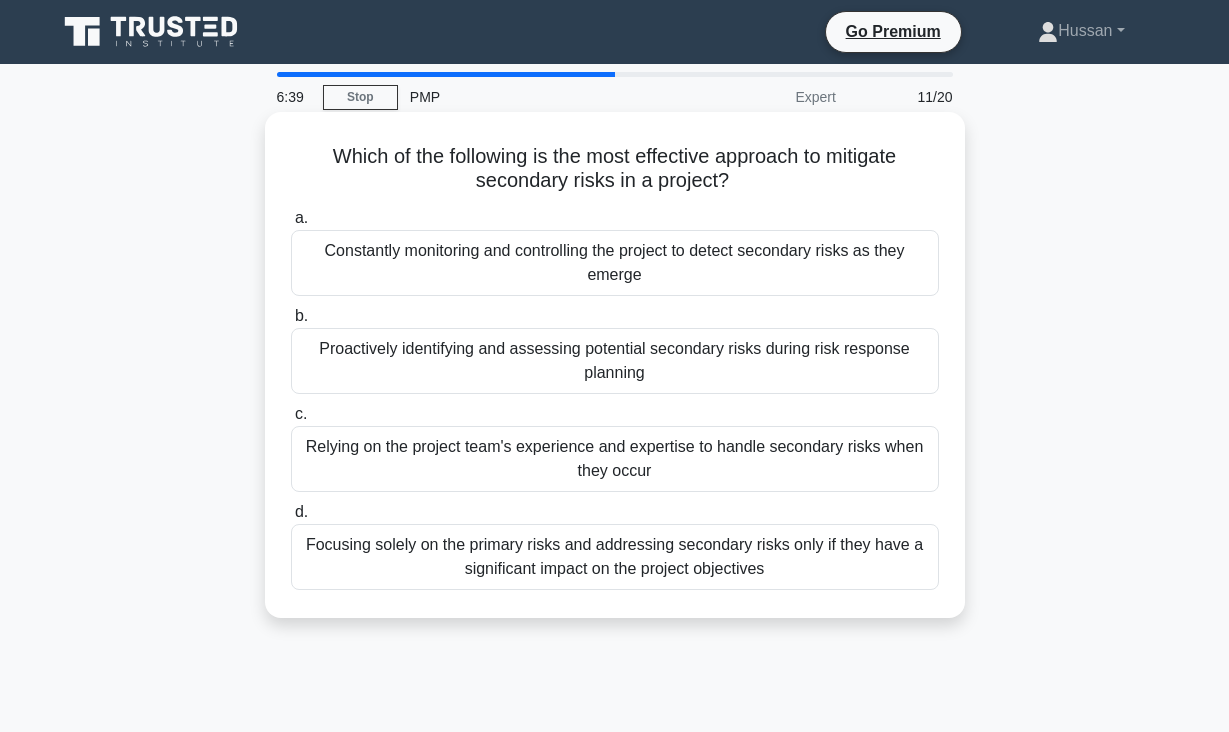 click on "Constantly monitoring and controlling the project to detect secondary risks as they emerge" at bounding box center [615, 263] 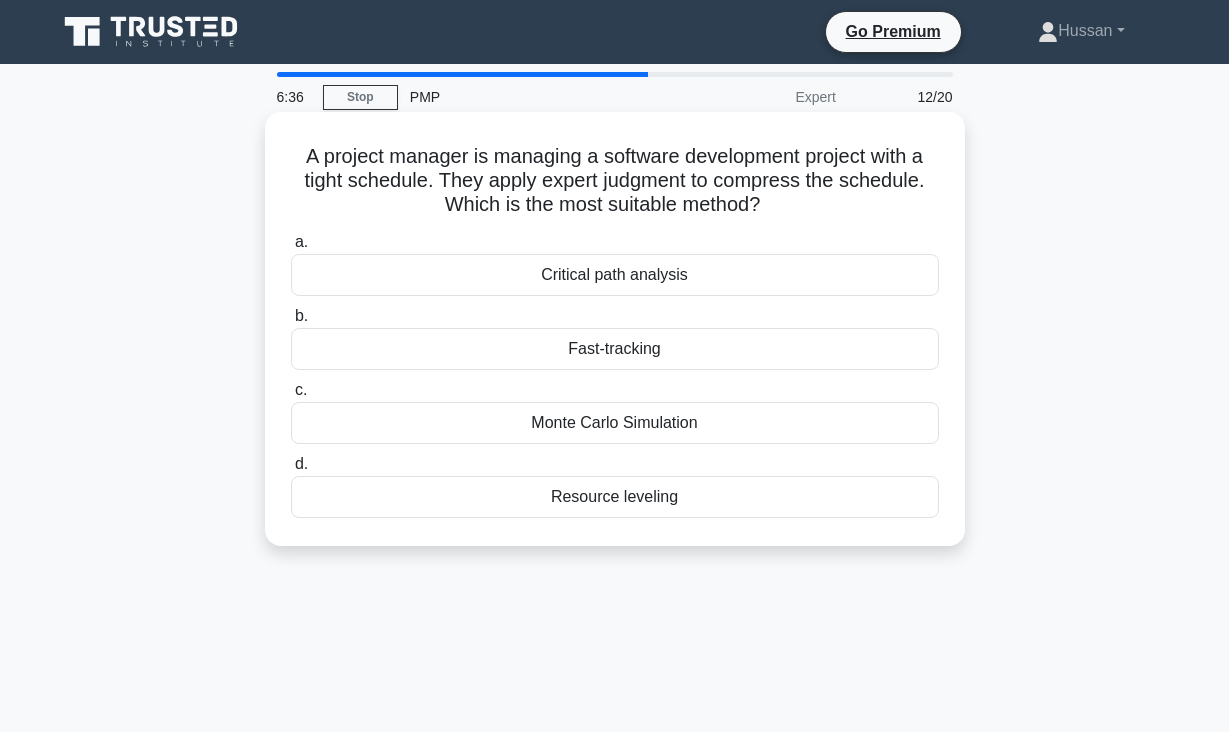 drag, startPoint x: 307, startPoint y: 157, endPoint x: 660, endPoint y: 543, distance: 523.07263 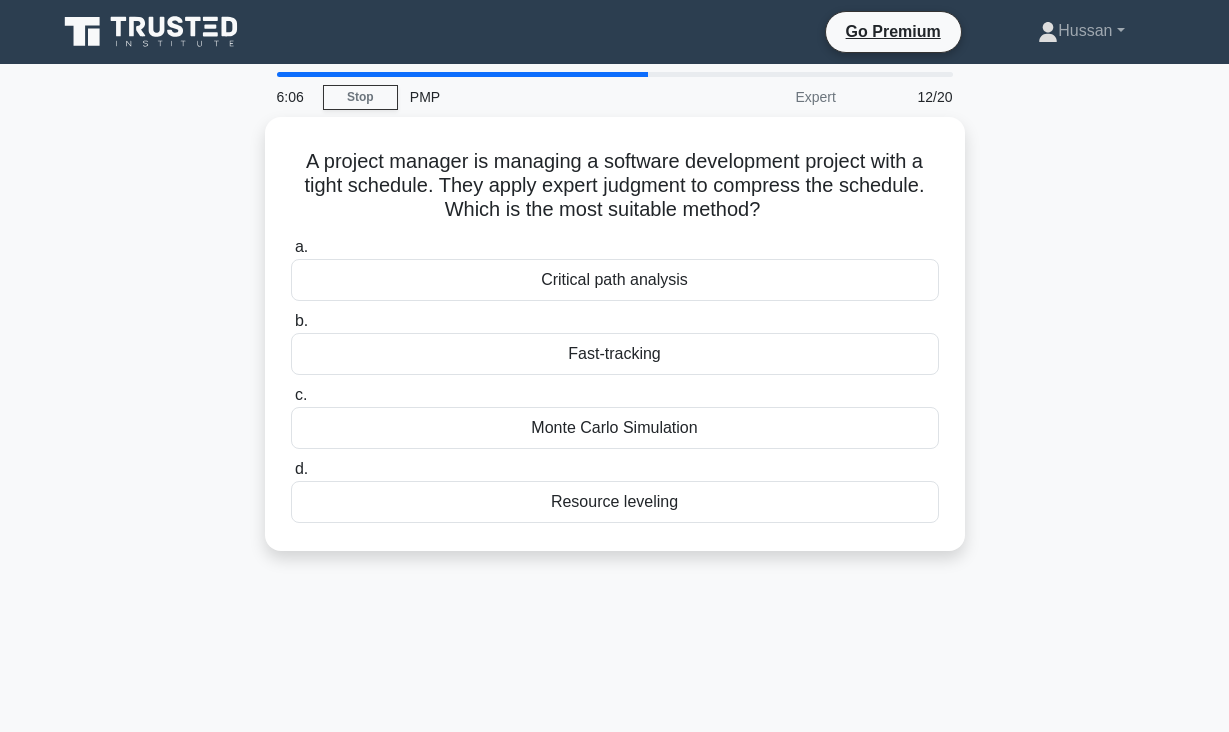 click on "A project manager is managing a software development project with a tight schedule. They apply expert judgment to compress the schedule. Which is the most suitable method?
.spinner_0XTQ{transform-origin:center;animation:spinner_y6GP .75s linear infinite}@keyframes spinner_y6GP{100%{transform:rotate(360deg)}}
a.
Critical path analysis
b. c. d." at bounding box center [615, 346] 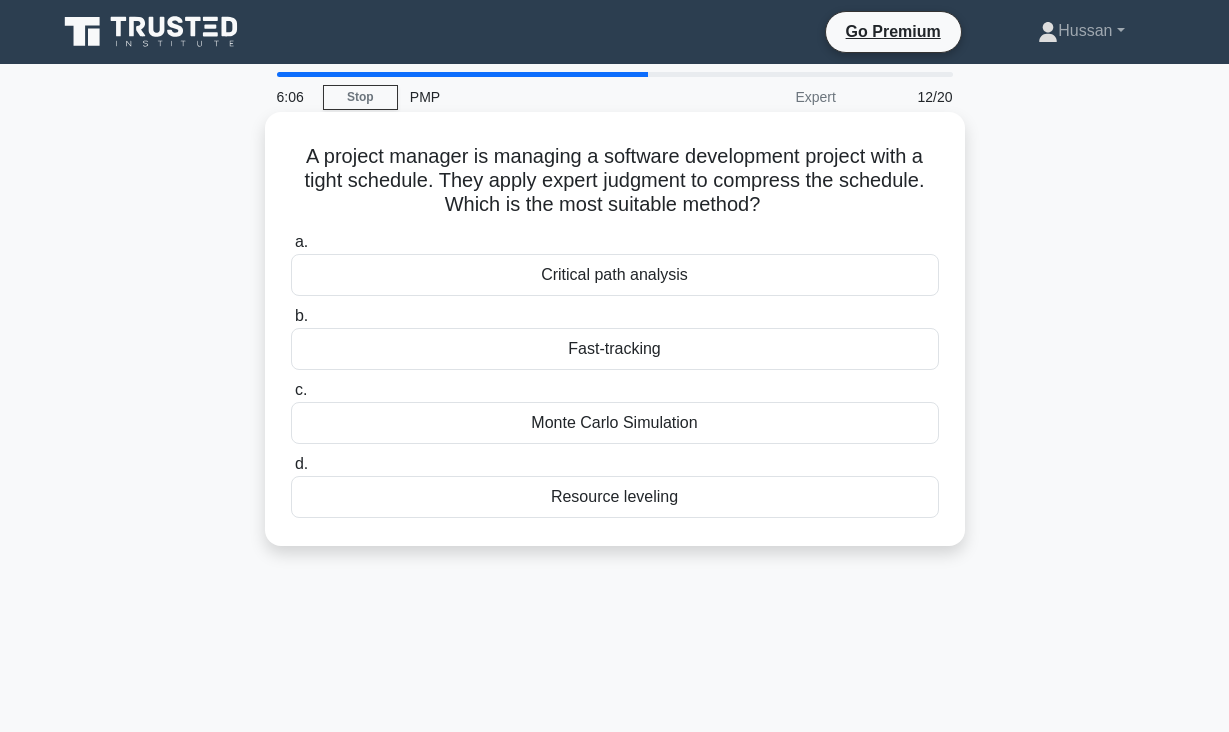 click on "Resource leveling" at bounding box center [615, 497] 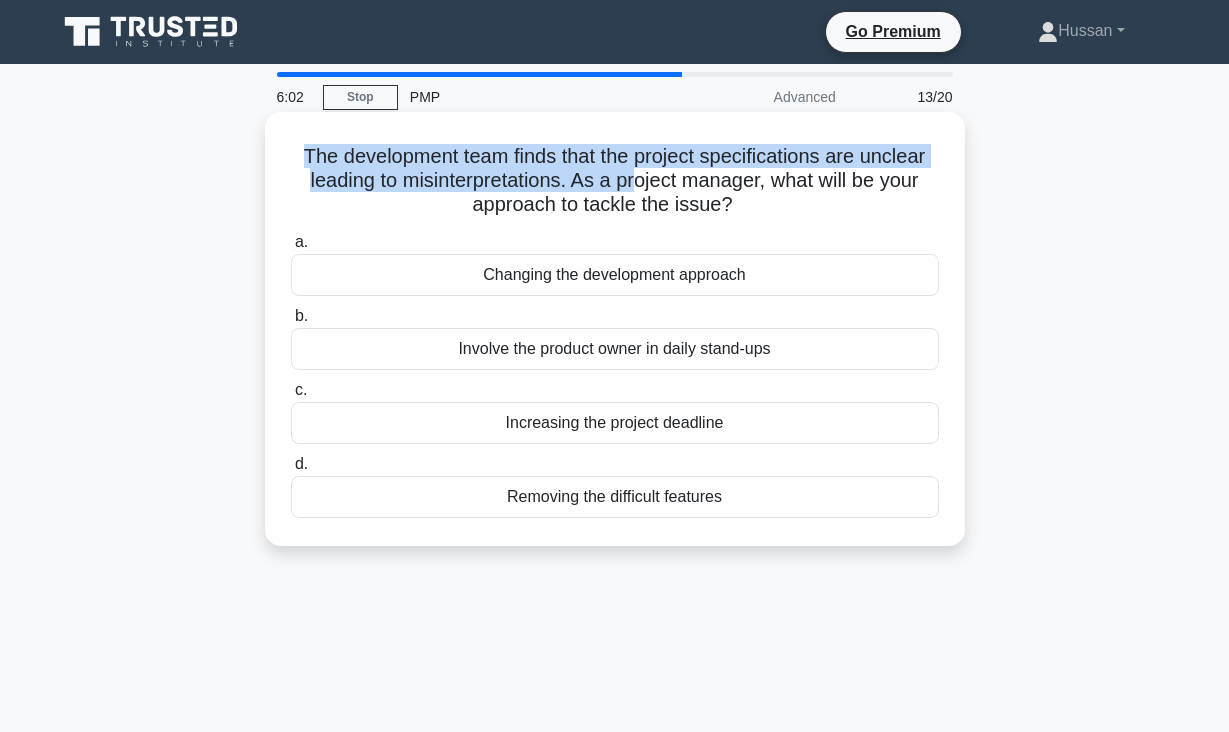 drag, startPoint x: 307, startPoint y: 158, endPoint x: 638, endPoint y: 192, distance: 332.74164 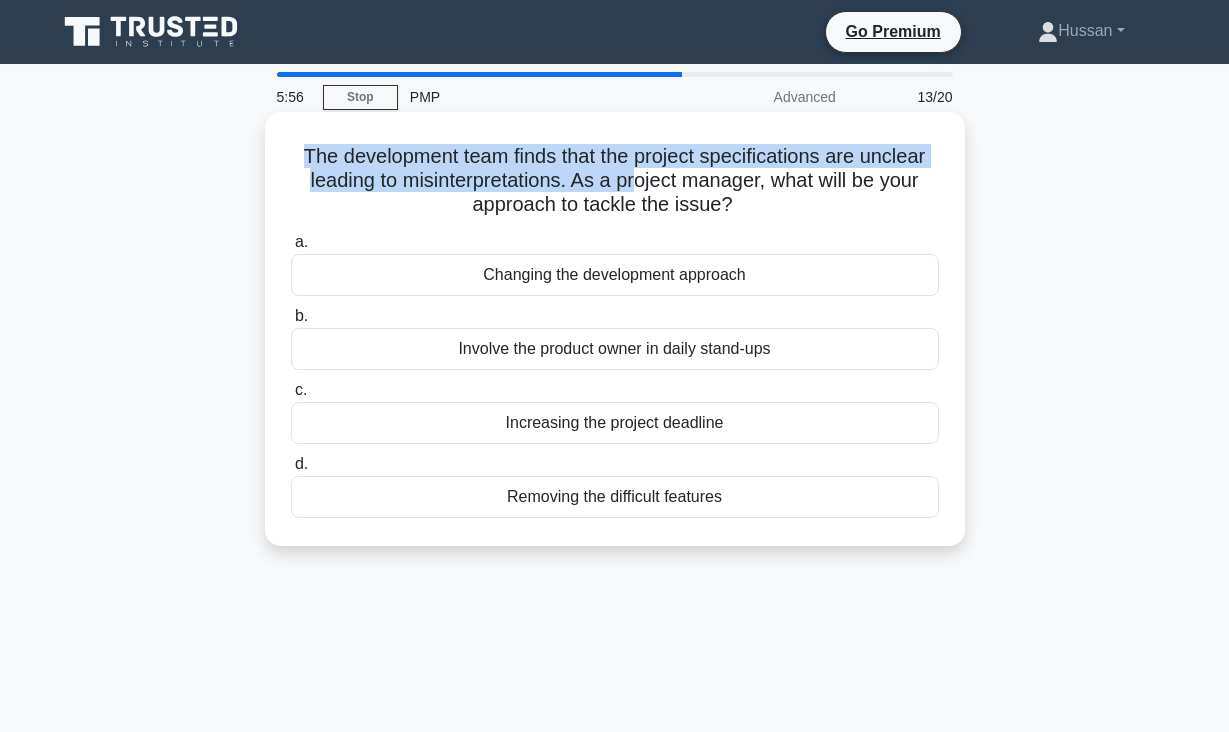 click on "The development team finds that the project specifications are unclear leading to misinterpretations. As a project manager, what will be your approach to tackle the issue?
.spinner_0XTQ{transform-origin:center;animation:spinner_y6GP .75s linear infinite}@keyframes spinner_y6GP{100%{transform:rotate(360deg)}}" at bounding box center (615, 181) 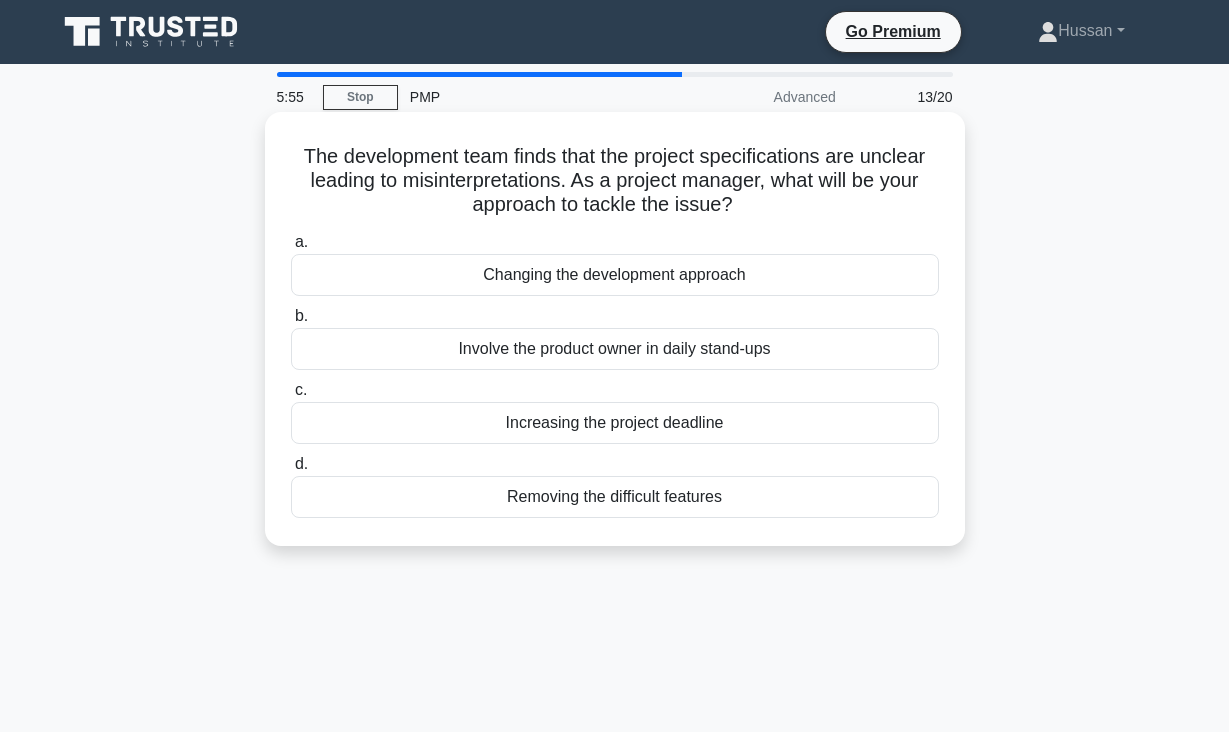 click on "The development team finds that the project specifications are unclear leading to misinterpretations. As a project manager, what will be your approach to tackle the issue?
.spinner_0XTQ{transform-origin:center;animation:spinner_y6GP .75s linear infinite}@keyframes spinner_y6GP{100%{transform:rotate(360deg)}}" at bounding box center [615, 181] 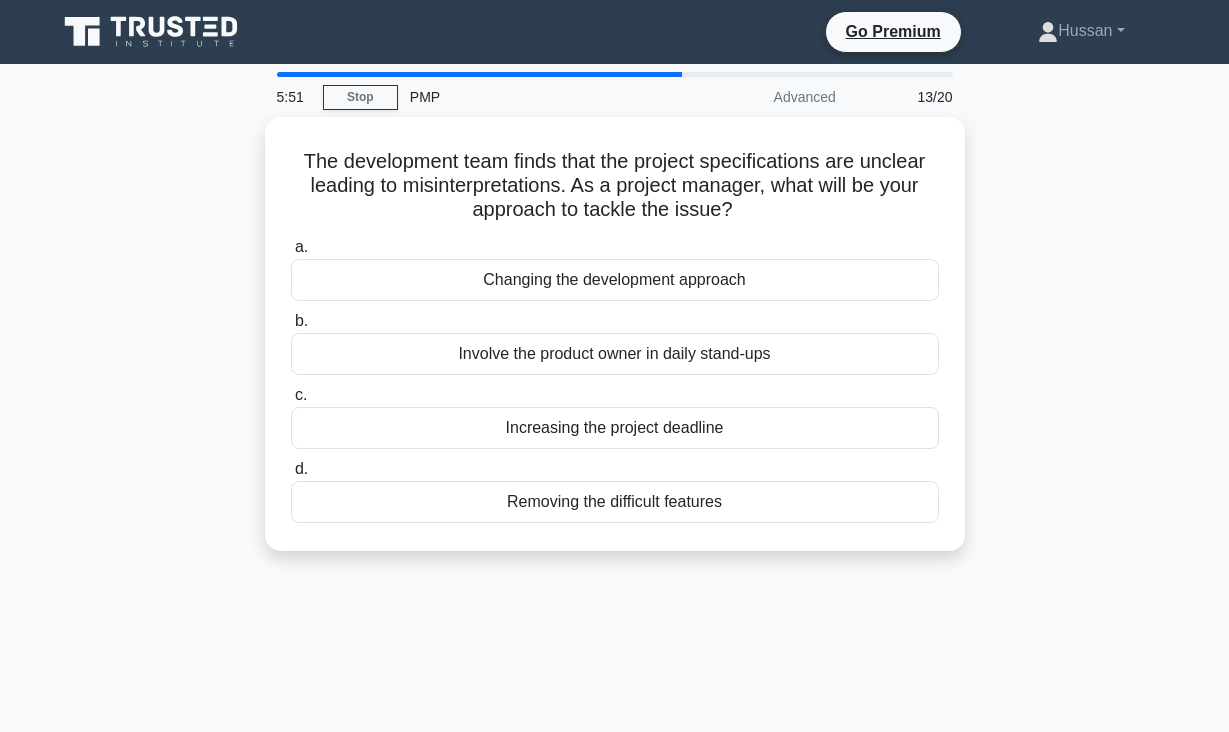 drag, startPoint x: 304, startPoint y: 155, endPoint x: 778, endPoint y: 558, distance: 622.16156 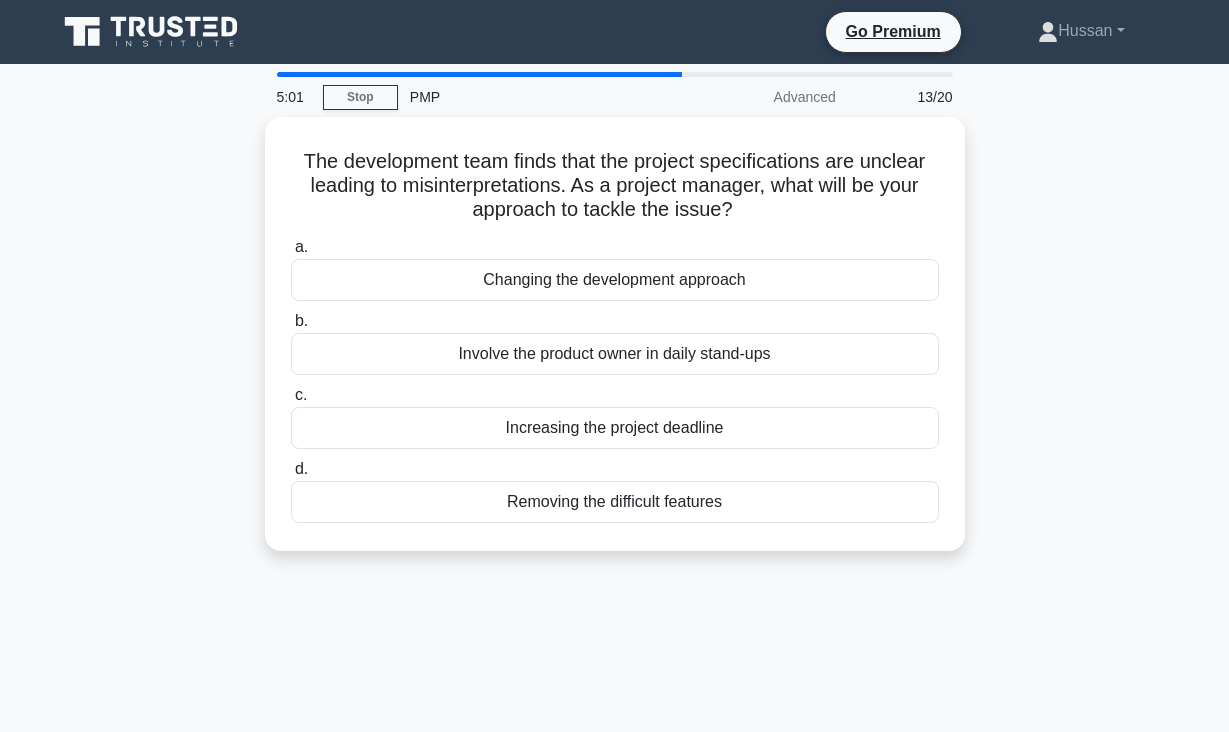 click on "The development team finds that the project specifications are unclear leading to misinterpretations. As a project manager, what will be your approach to tackle the issue?
.spinner_0XTQ{transform-origin:center;animation:spinner_y6GP .75s linear infinite}@keyframes spinner_y6GP{100%{transform:rotate(360deg)}}
a.
Changing the development approach
b. c. d." at bounding box center (615, 346) 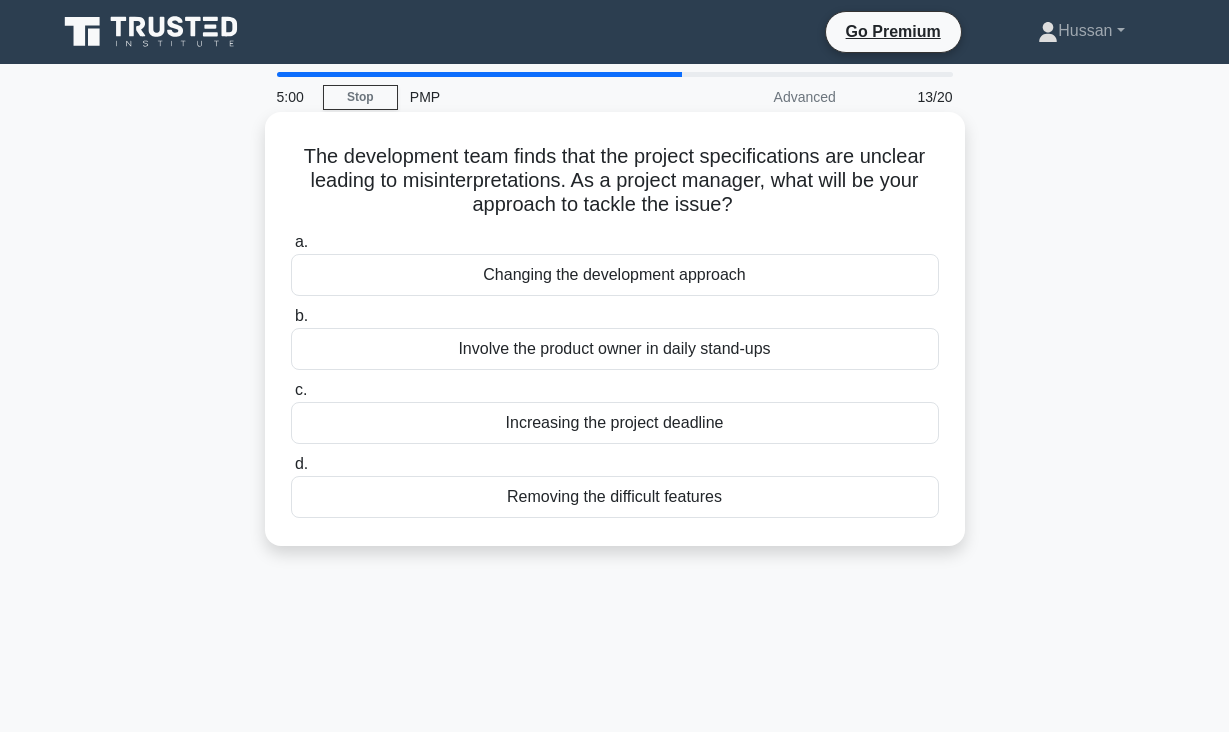 click on "Changing the development approach" at bounding box center (615, 275) 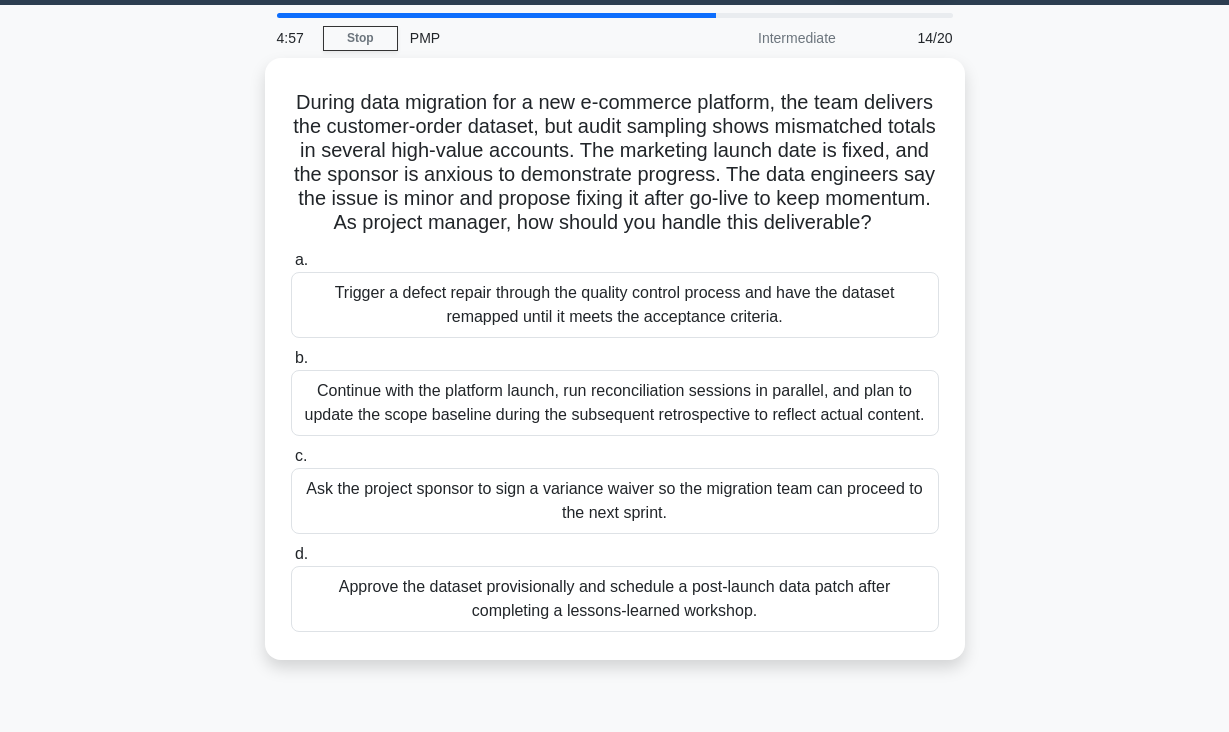 scroll, scrollTop: 64, scrollLeft: 0, axis: vertical 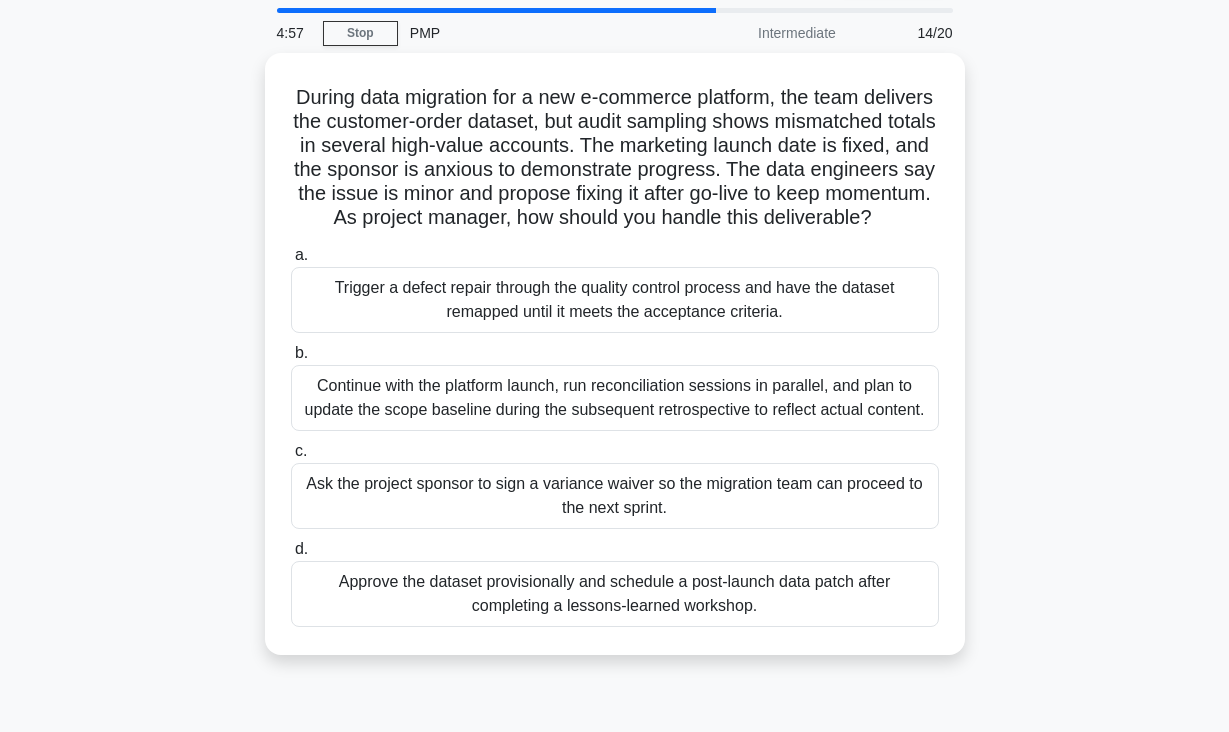 drag, startPoint x: 293, startPoint y: 154, endPoint x: 746, endPoint y: 690, distance: 701.787 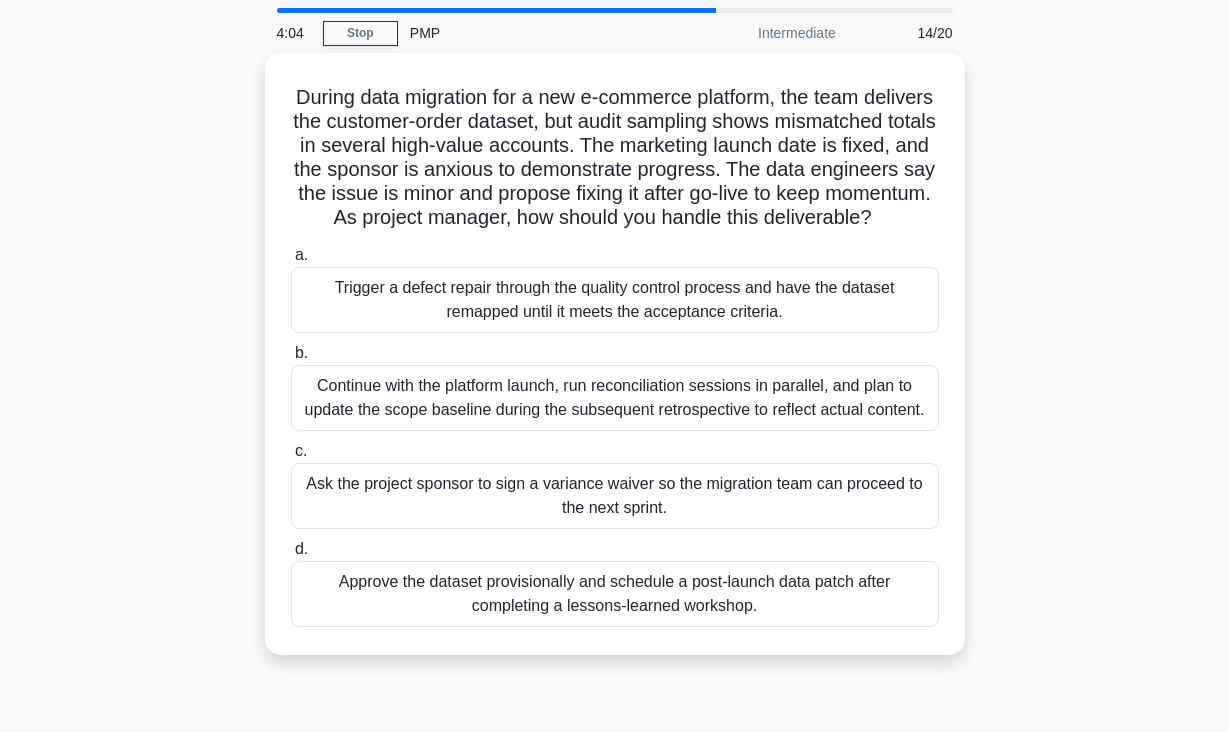click on "During data migration for a new e-commerce platform, the team delivers the customer-order dataset, but audit sampling shows mismatched totals in several high-value accounts. The marketing launch date is fixed, and the sponsor is anxious to demonstrate progress. The data engineers say the issue is minor and propose fixing it after go-live to keep momentum. As project manager, how should you handle this deliverable?
.spinner_0XTQ{transform-origin:center;animation:spinner_y6GP .75s linear infinite}@keyframes spinner_y6GP{100%{transform:rotate(360deg)}}
a.
b. c. d." at bounding box center (615, 366) 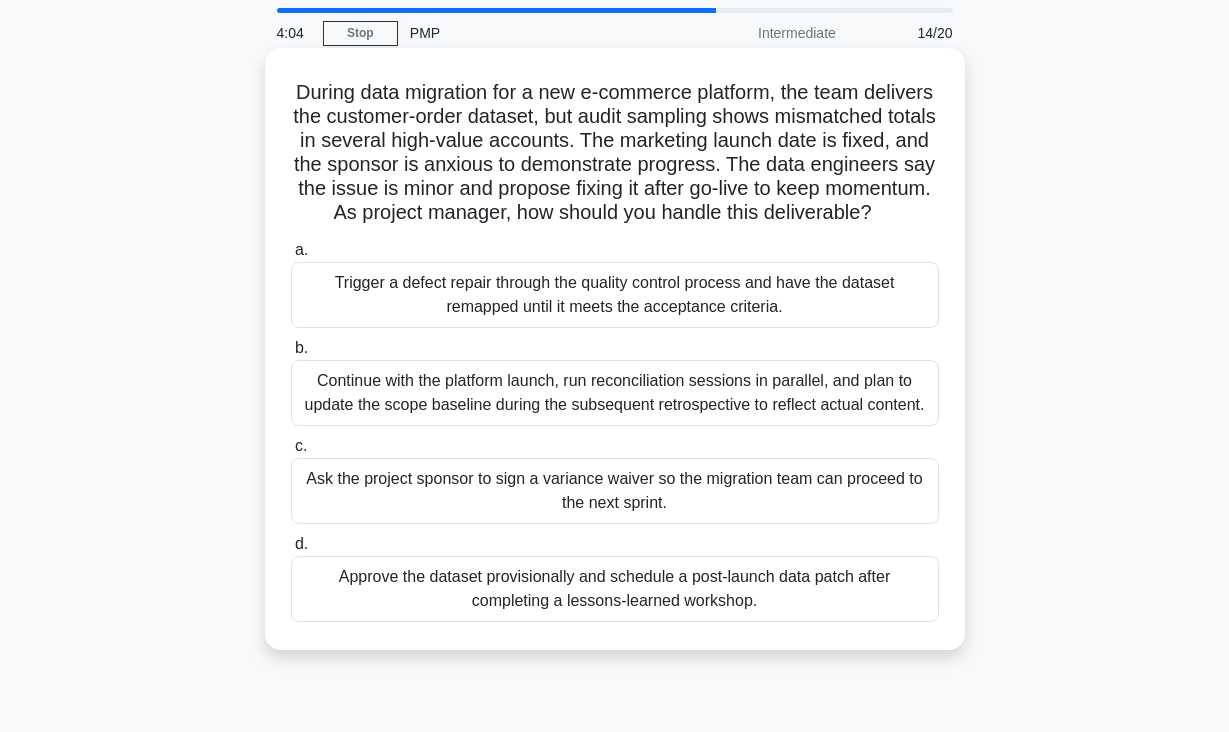 click on "Trigger a defect repair through the quality control process and have the dataset remapped until it meets the acceptance criteria." at bounding box center [615, 295] 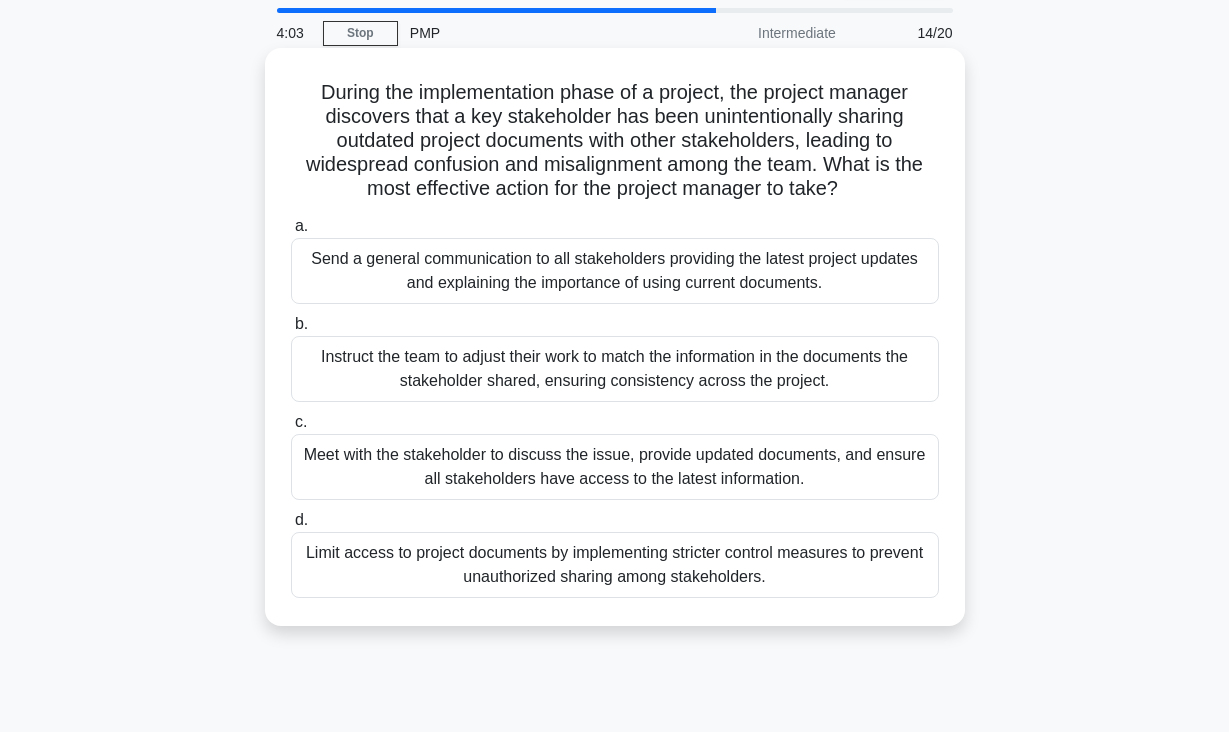 scroll, scrollTop: 0, scrollLeft: 0, axis: both 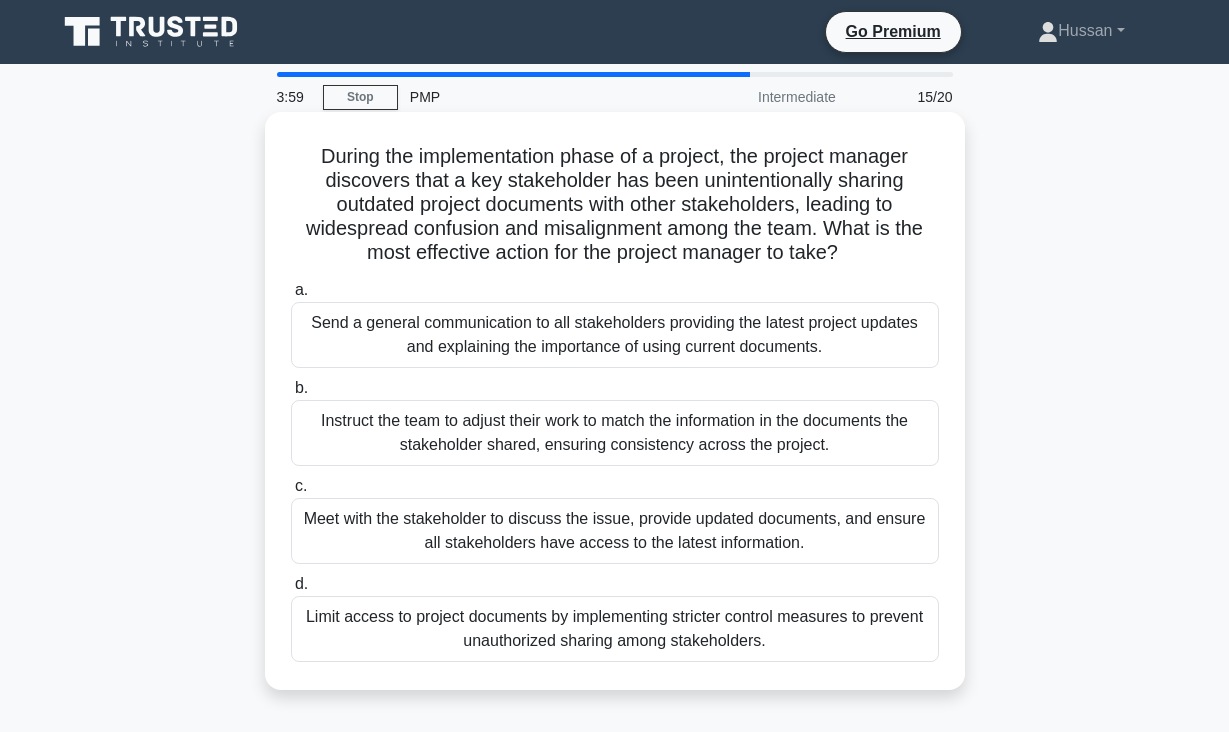 drag, startPoint x: 319, startPoint y: 156, endPoint x: 866, endPoint y: 687, distance: 762.3451 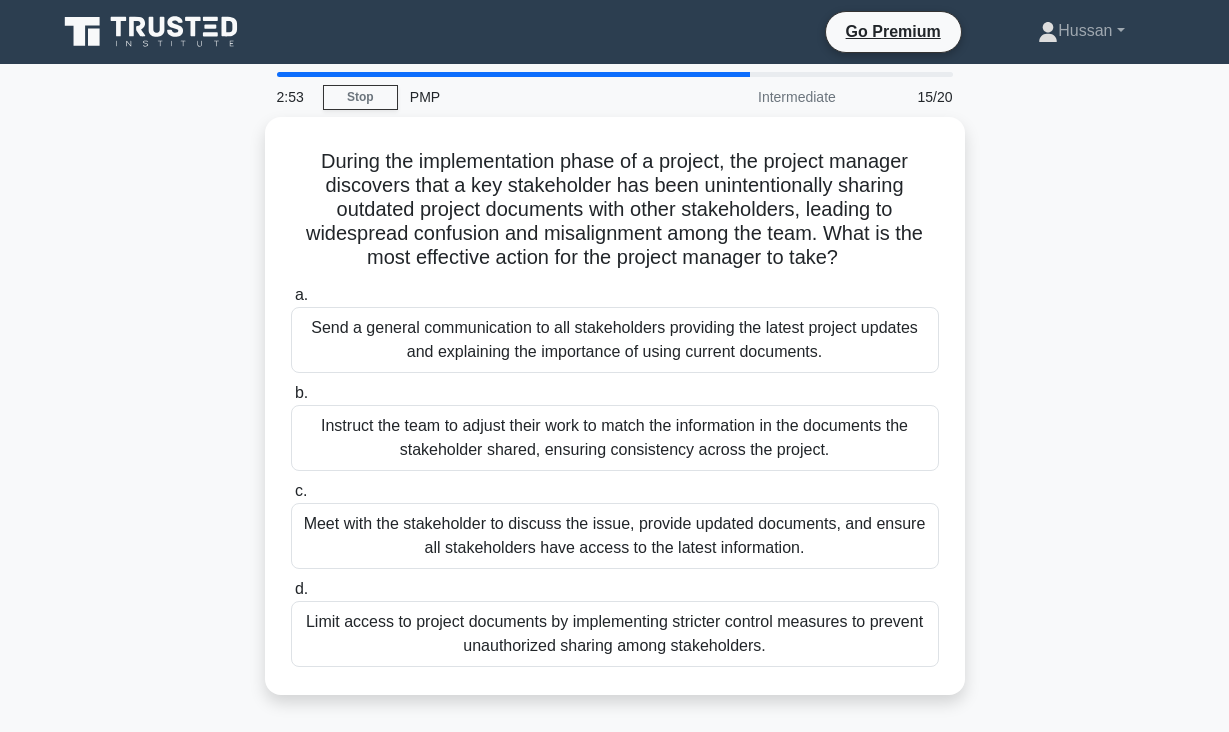 click on "During the implementation phase of a project, the project manager discovers that a key stakeholder has been unintentionally sharing outdated project documents with other stakeholders, leading to widespread confusion and misalignment among the team. What is the most effective action for the project manager to take?
.spinner_0XTQ{transform-origin:center;animation:spinner_y6GP .75s linear infinite}@keyframes spinner_y6GP{100%{transform:rotate(360deg)}}
a.
b. c. d." at bounding box center [615, 418] 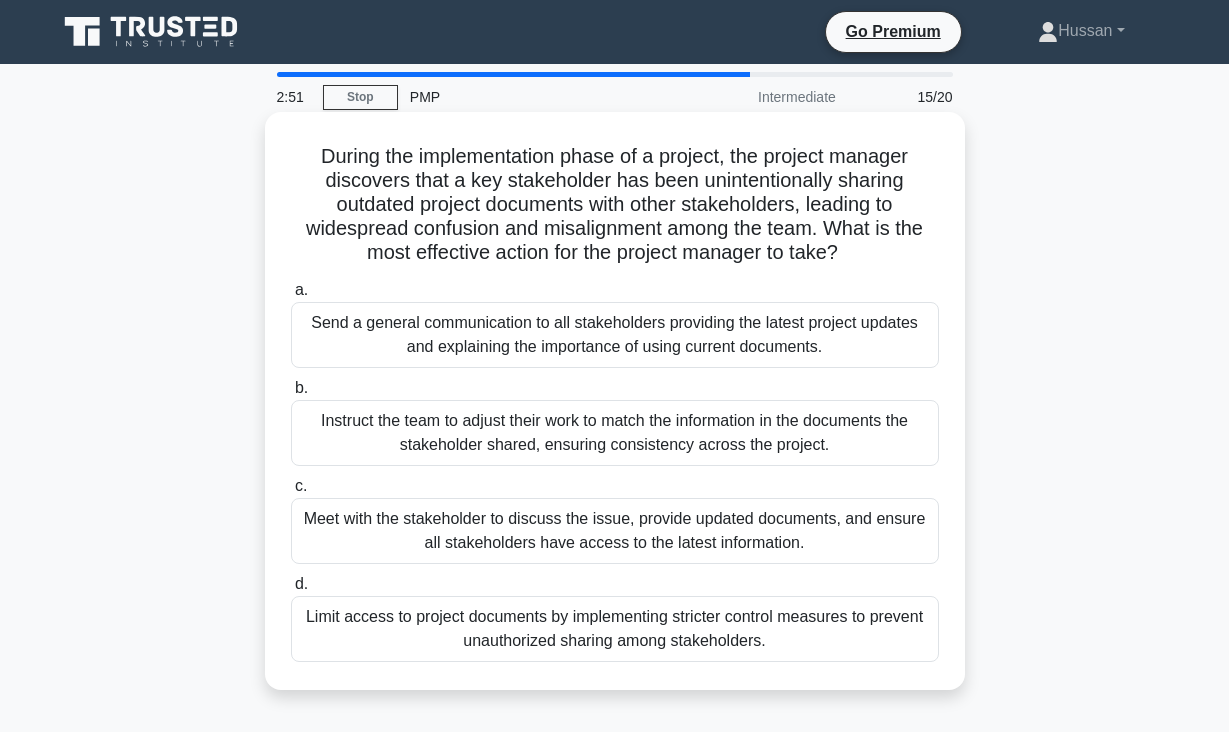 click on "Meet with the stakeholder to discuss the issue, provide updated documents, and ensure all stakeholders have access to the latest information." at bounding box center (615, 531) 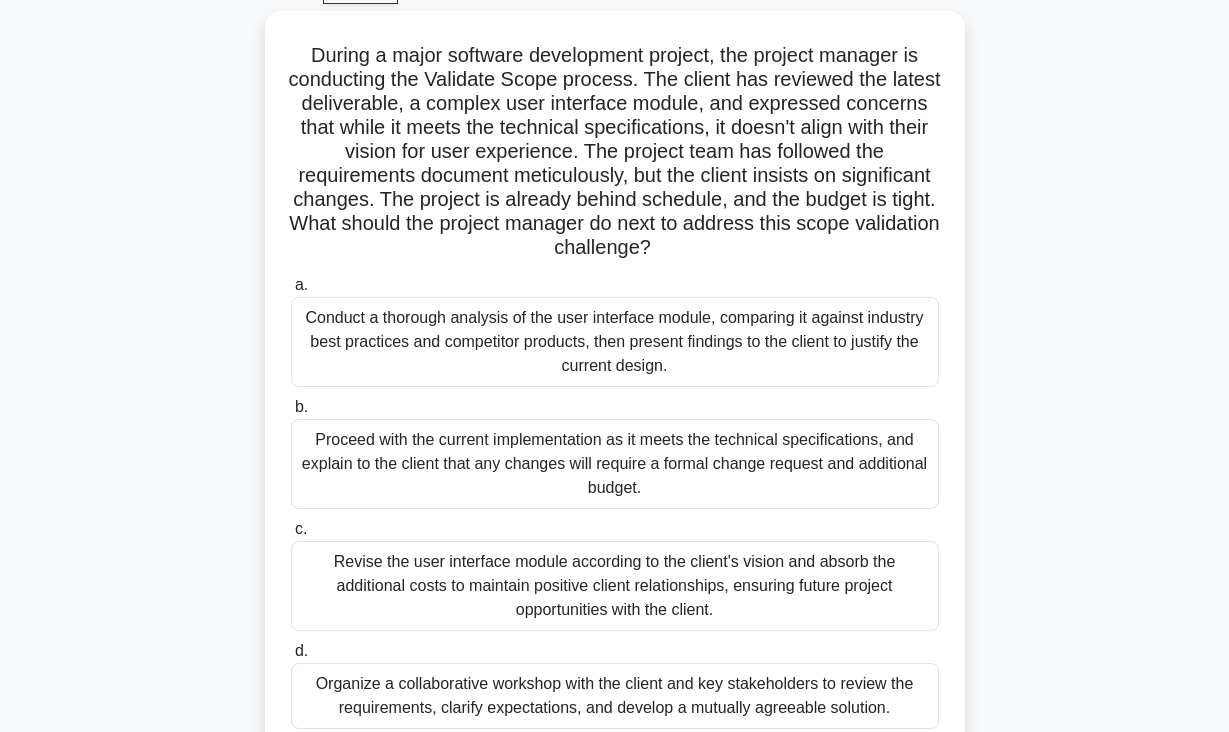 drag, startPoint x: 310, startPoint y: 152, endPoint x: 698, endPoint y: 743, distance: 706.98303 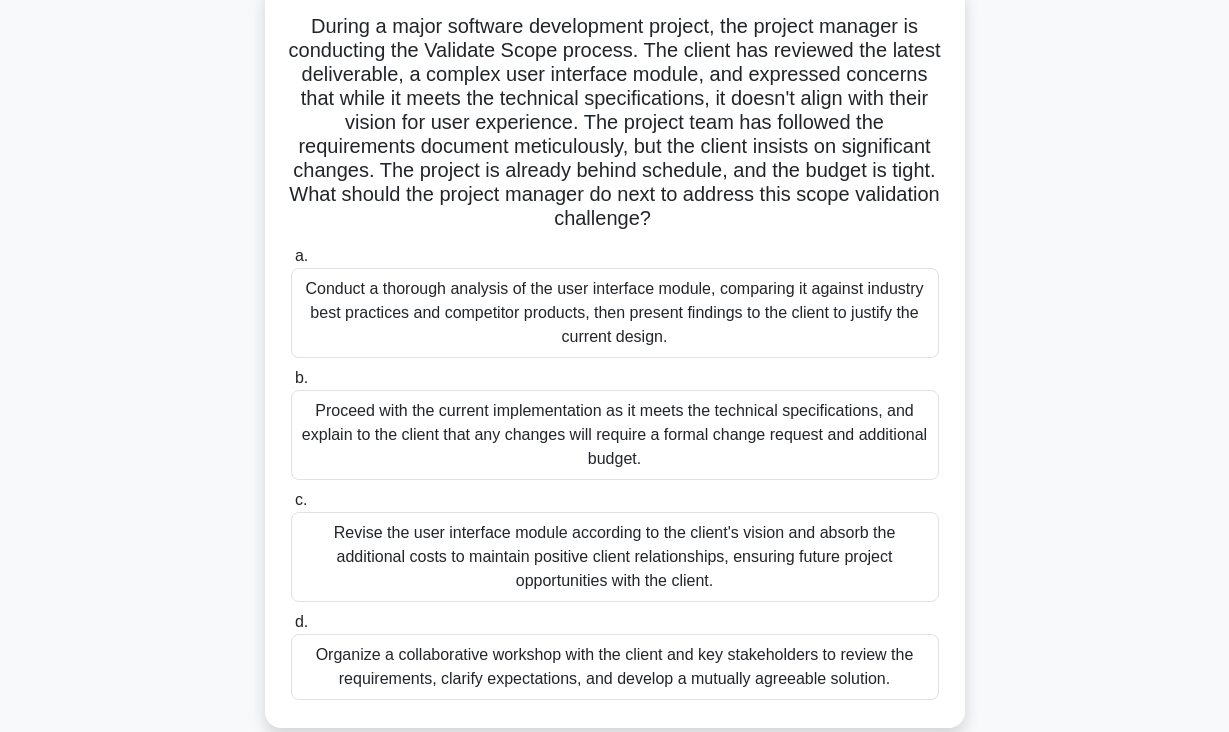 click on "Organize a collaborative workshop with the client and key stakeholders to review the requirements, clarify expectations, and develop a mutually agreeable solution." at bounding box center (615, 667) 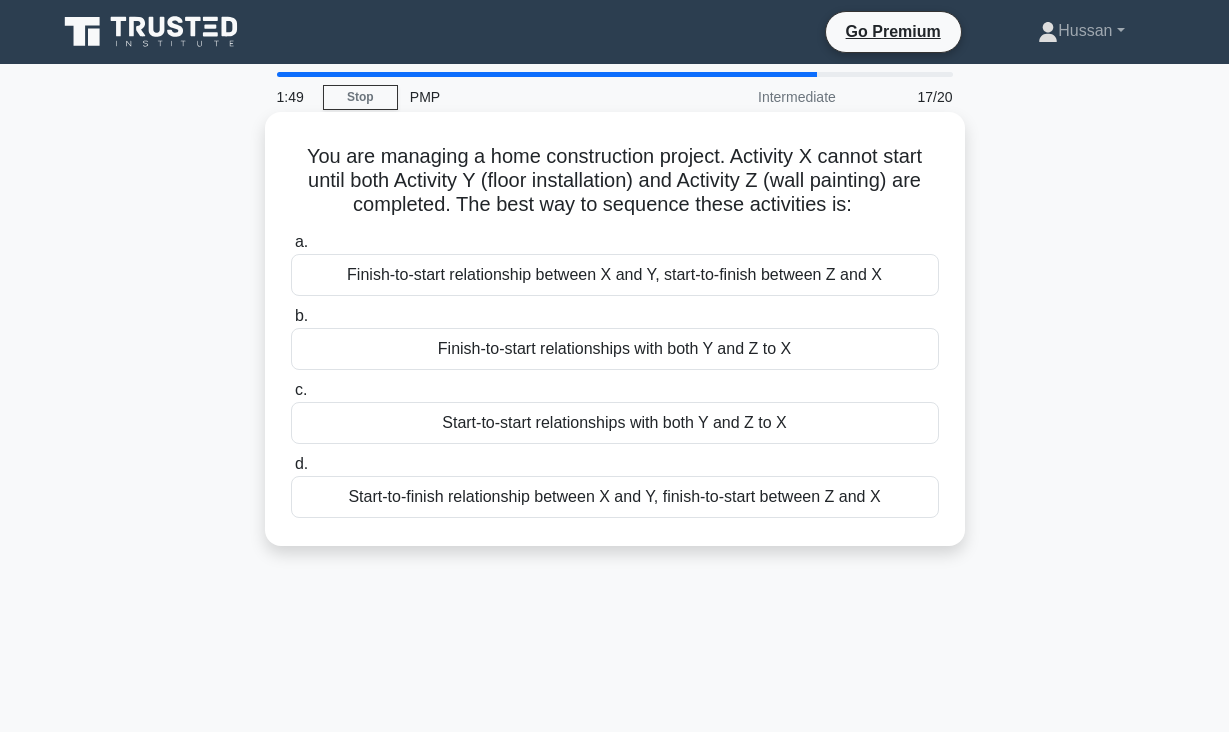scroll, scrollTop: 4, scrollLeft: 0, axis: vertical 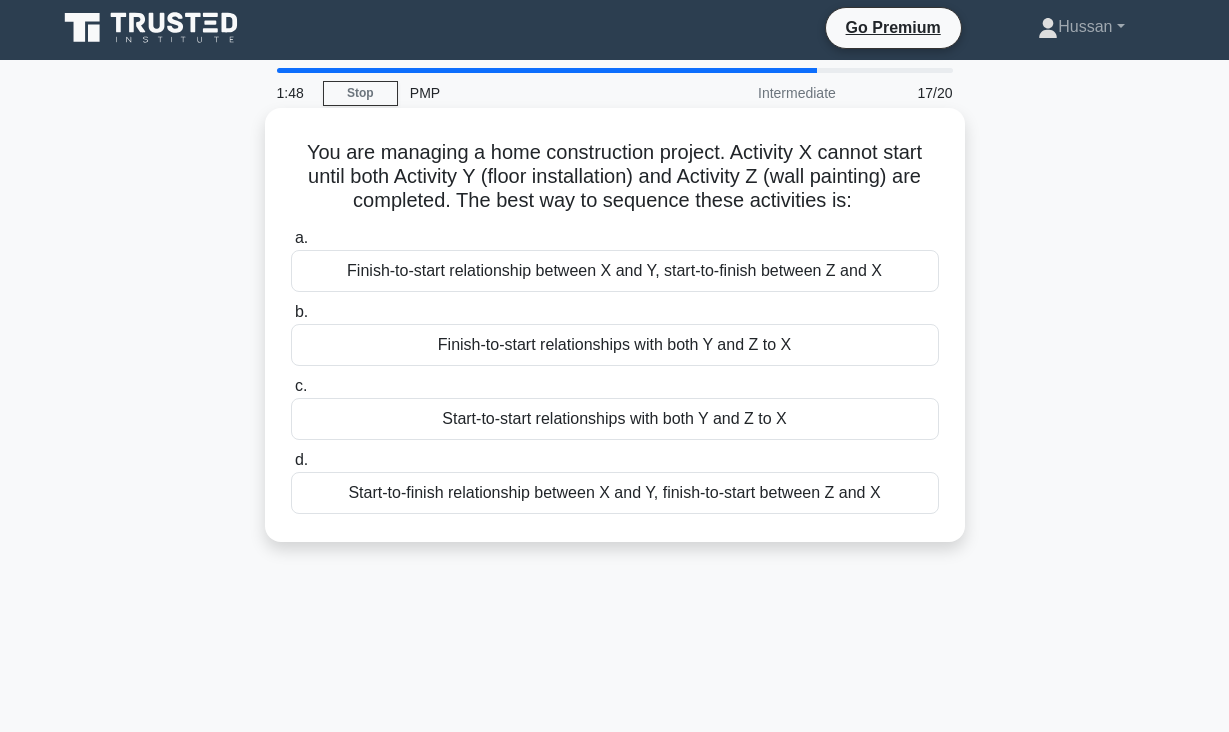 click on "You are managing a home construction project. Activity X cannot start until both Activity Y (floor installation) and Activity Z (wall painting) are completed. The best way to sequence these activities is:
.spinner_0XTQ{transform-origin:center;animation:spinner_y6GP .75s linear infinite}@keyframes spinner_y6GP{100%{transform:rotate(360deg)}}" at bounding box center [615, 177] 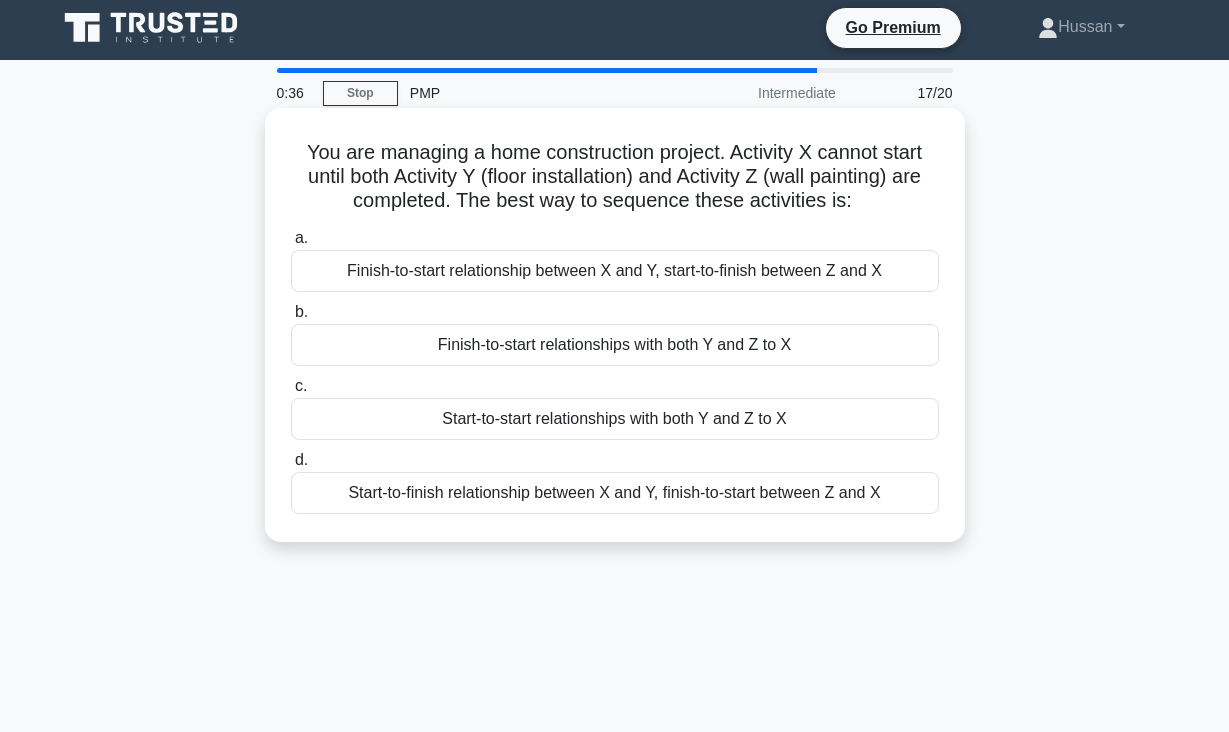 click on "Finish-to-start relationships with both Y and Z to X" at bounding box center (615, 345) 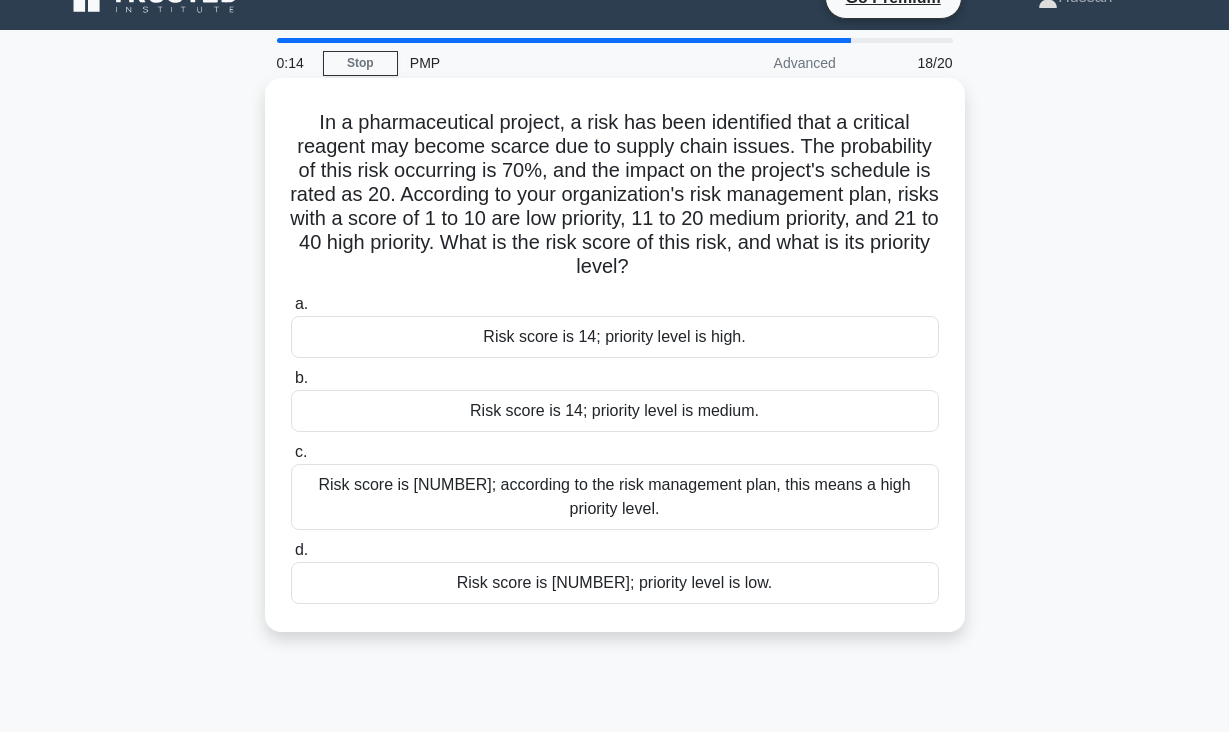 scroll, scrollTop: 38, scrollLeft: 0, axis: vertical 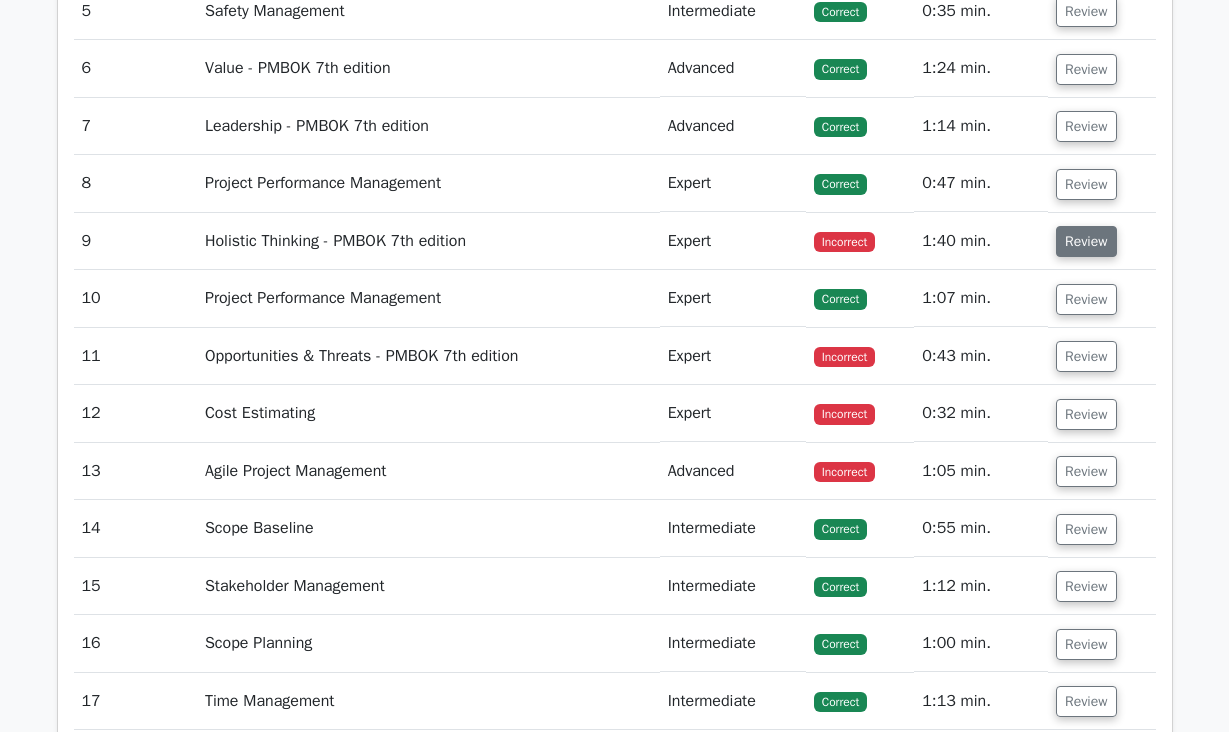 click on "Review" at bounding box center [1086, 241] 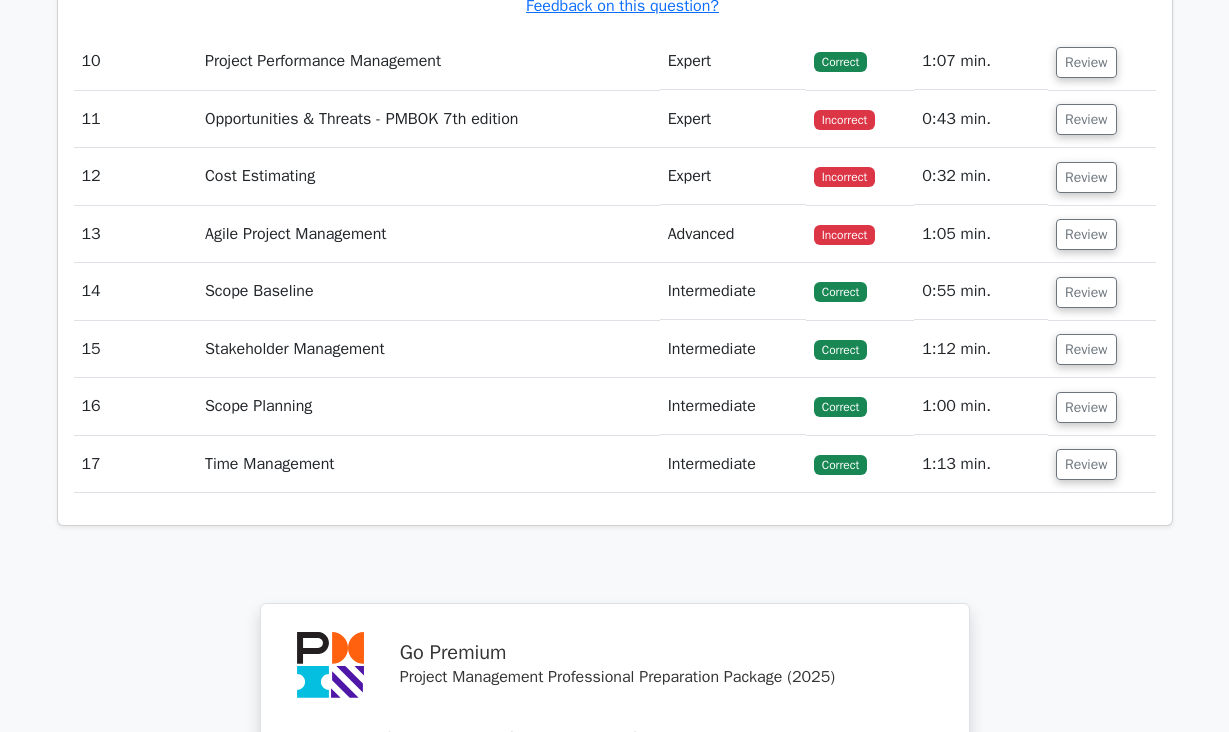 scroll, scrollTop: 4903, scrollLeft: 0, axis: vertical 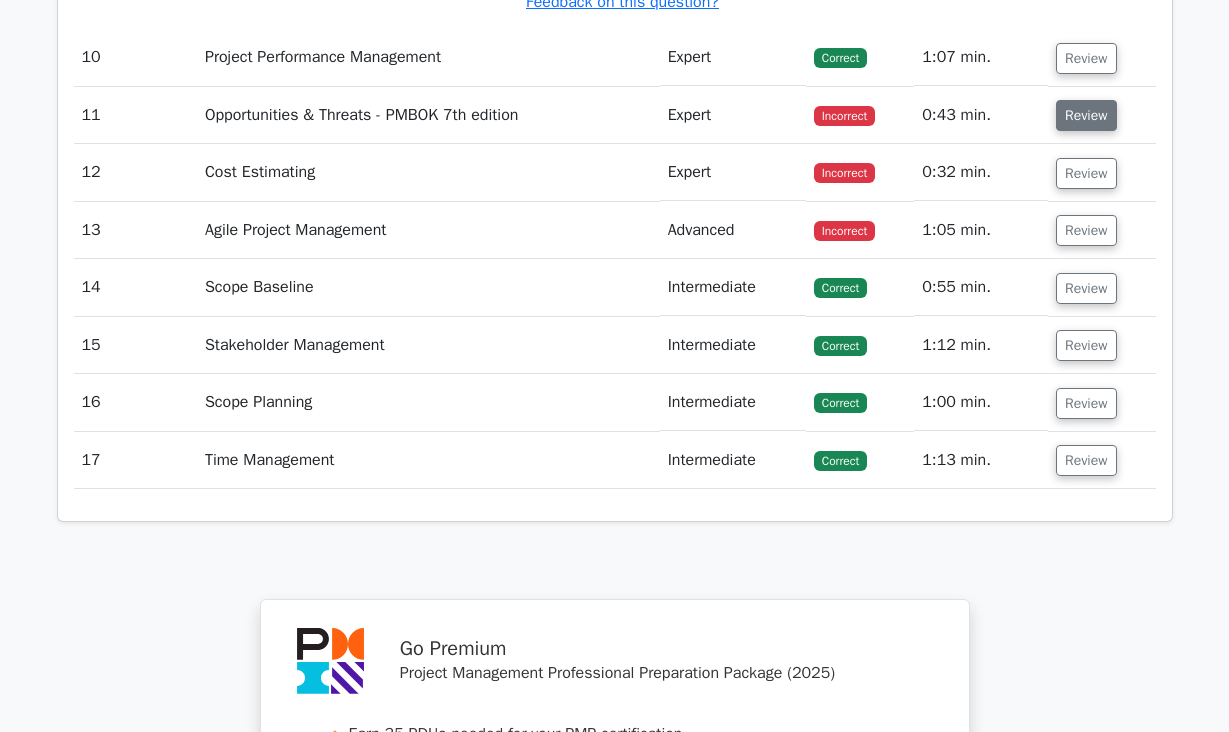 click on "Review" at bounding box center [1086, 115] 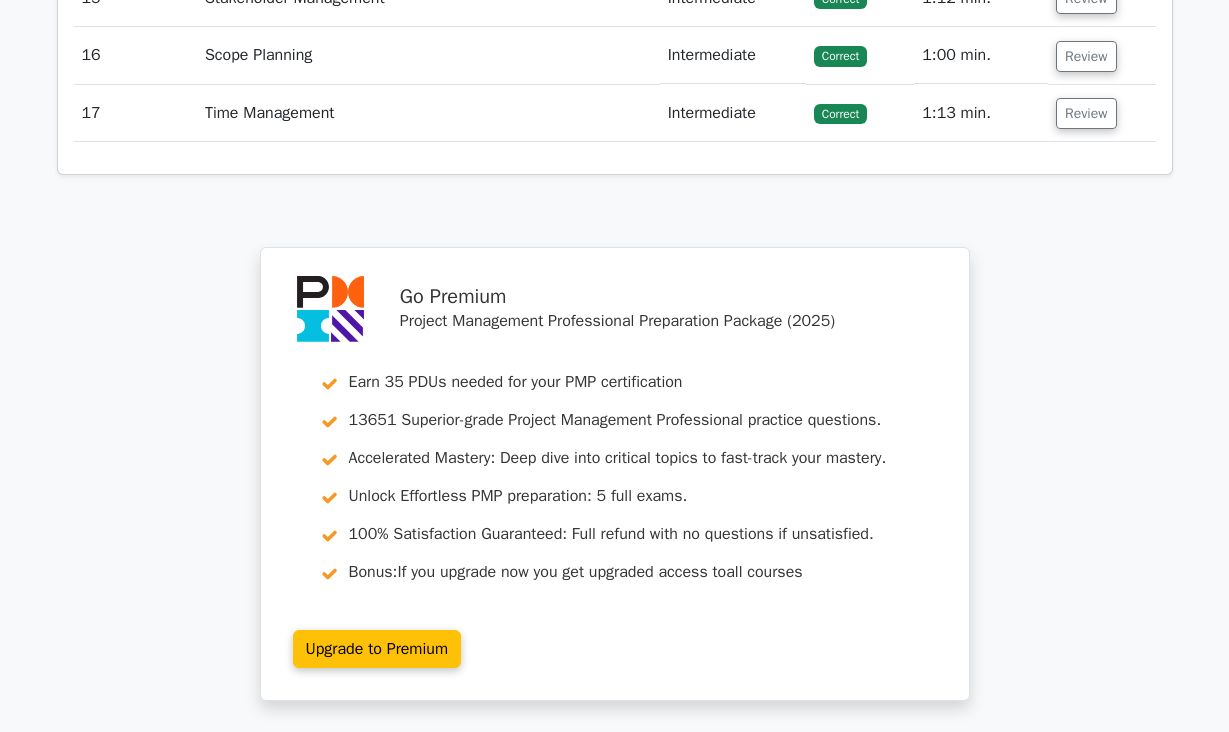 scroll, scrollTop: 6587, scrollLeft: 0, axis: vertical 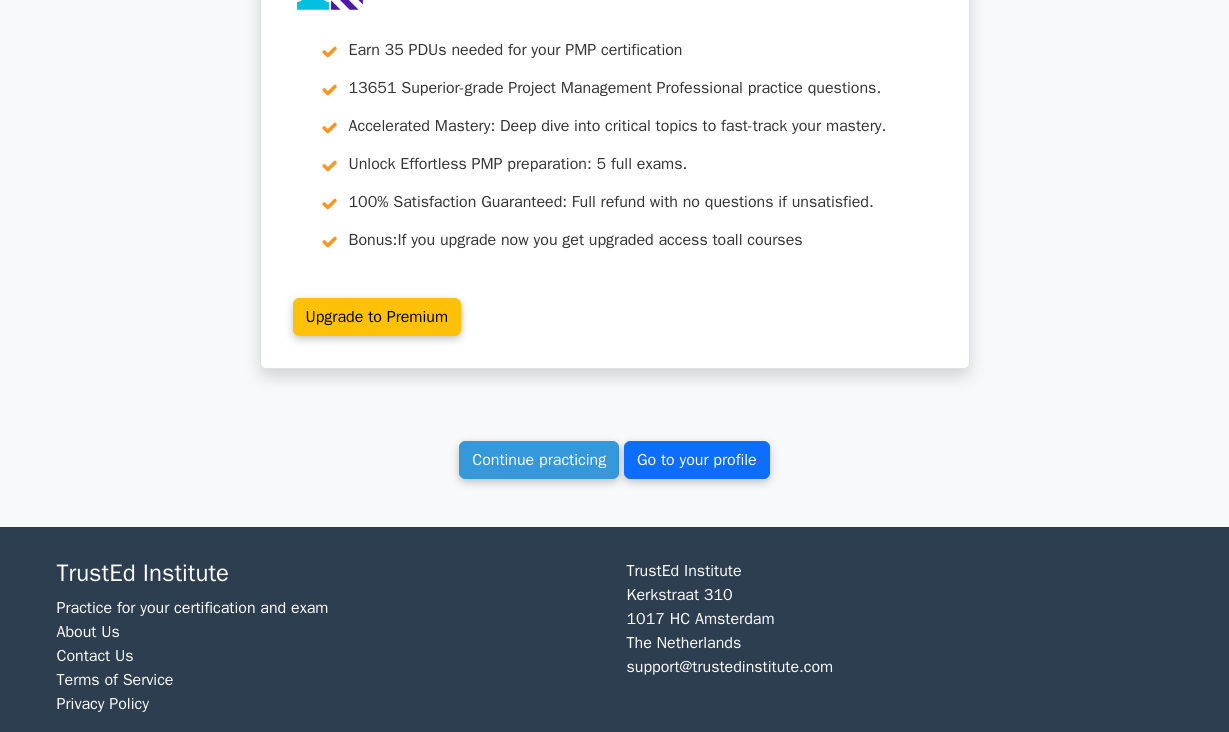 click on "Go to your profile" at bounding box center (697, 460) 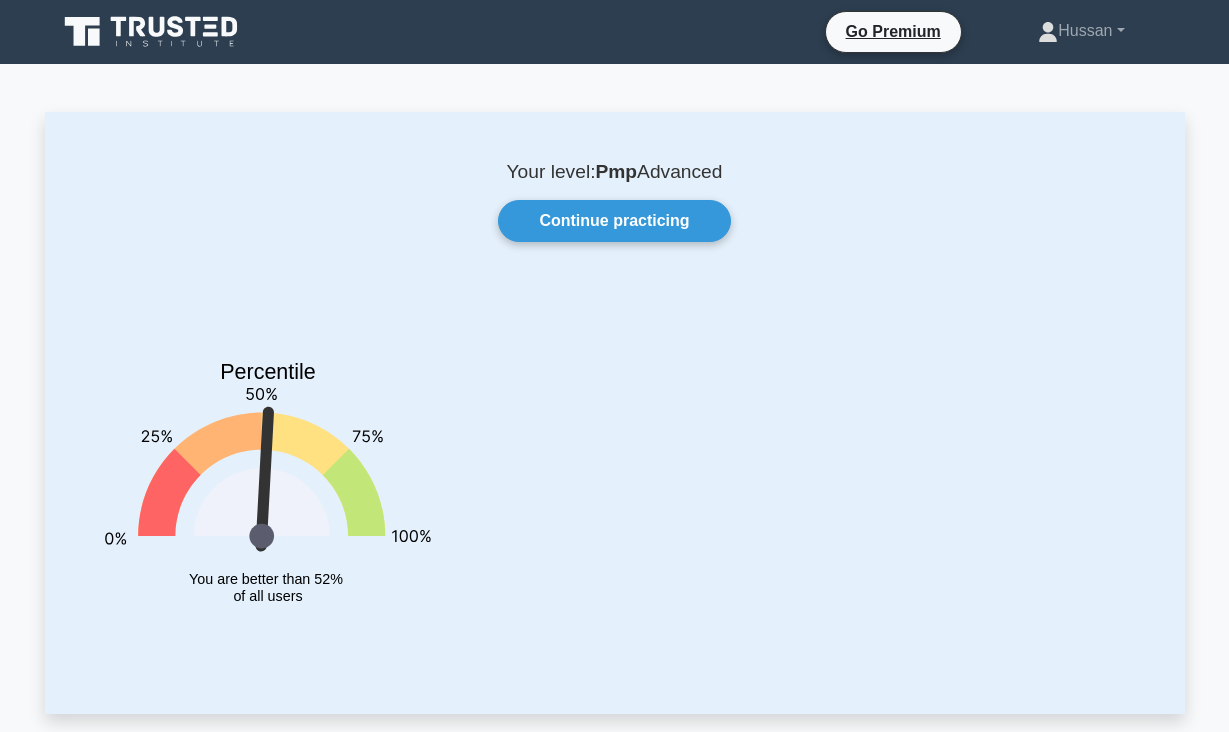 scroll, scrollTop: 0, scrollLeft: 0, axis: both 